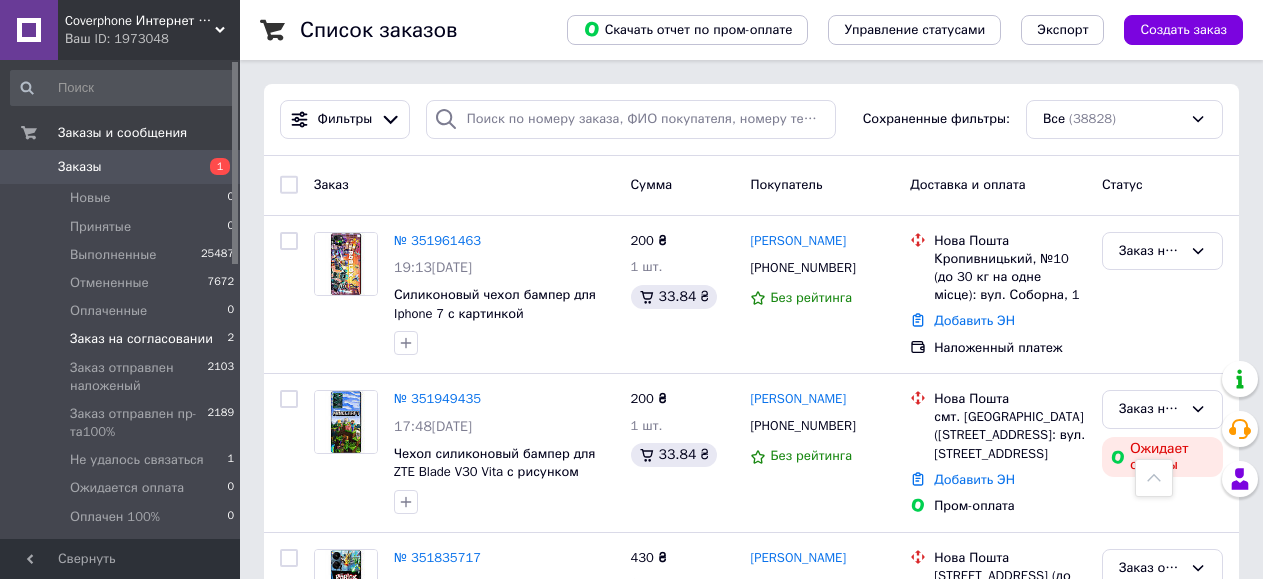 click on "Заказ на согласовании" at bounding box center [141, 339] 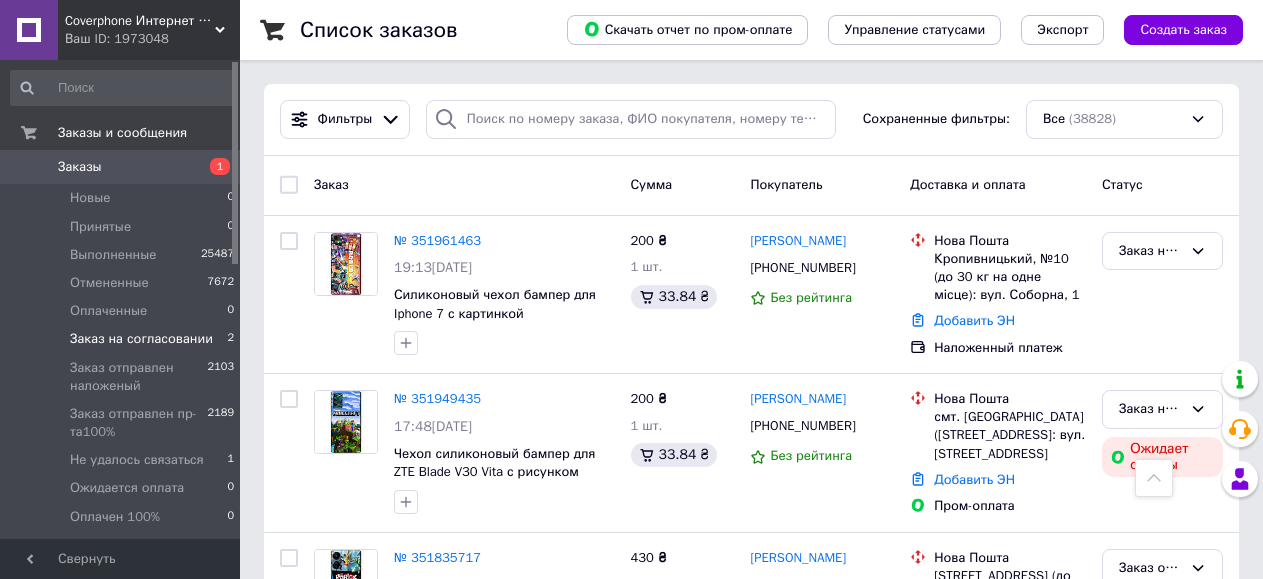 click on "Заказ на согласовании" at bounding box center [141, 339] 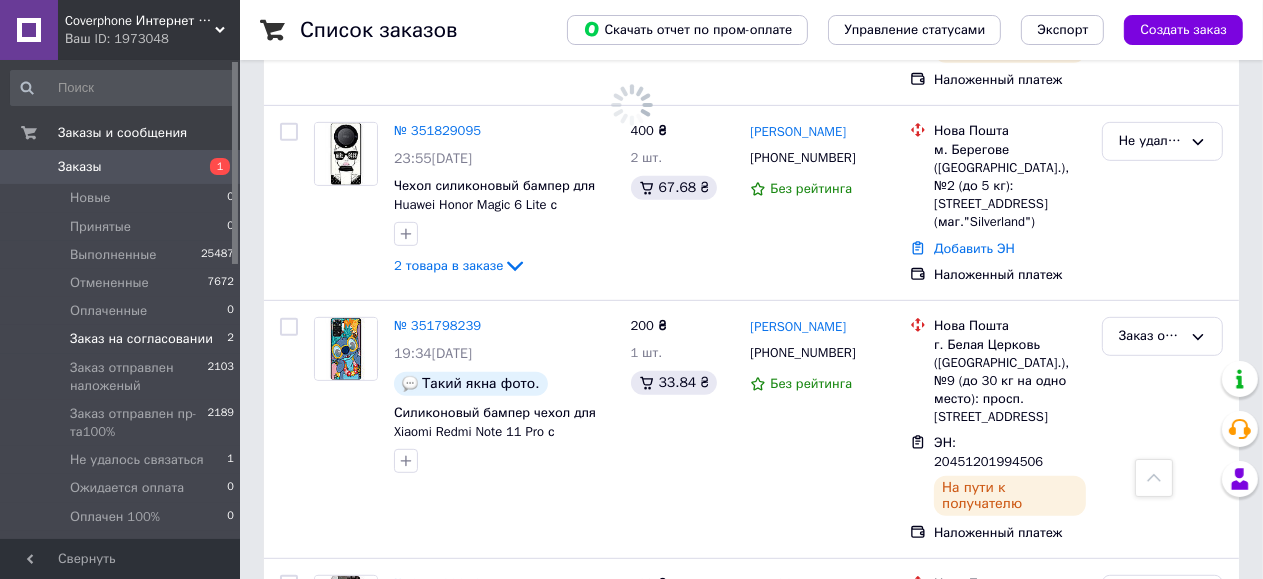 scroll, scrollTop: 737, scrollLeft: 0, axis: vertical 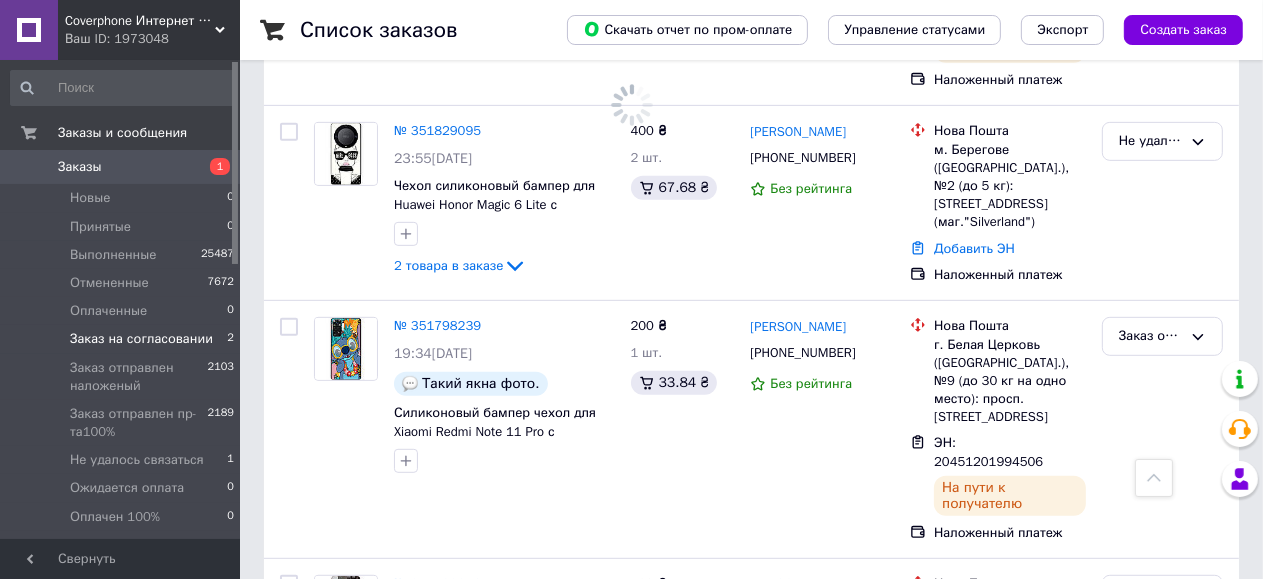 click on "Заказ на согласовании" at bounding box center (141, 339) 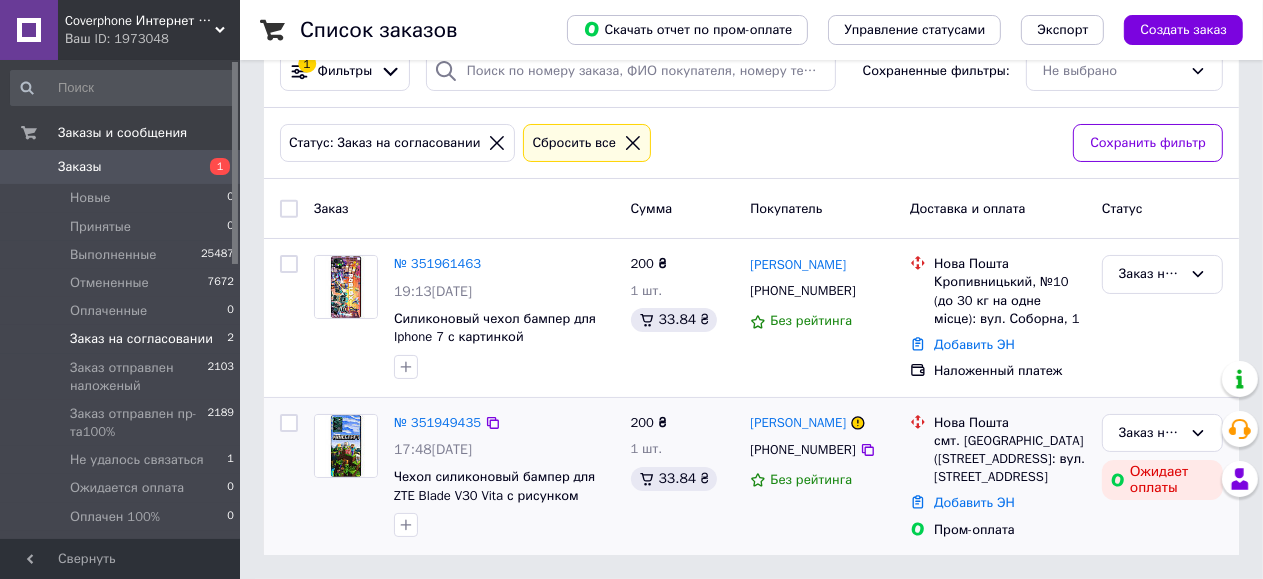 scroll, scrollTop: 83, scrollLeft: 0, axis: vertical 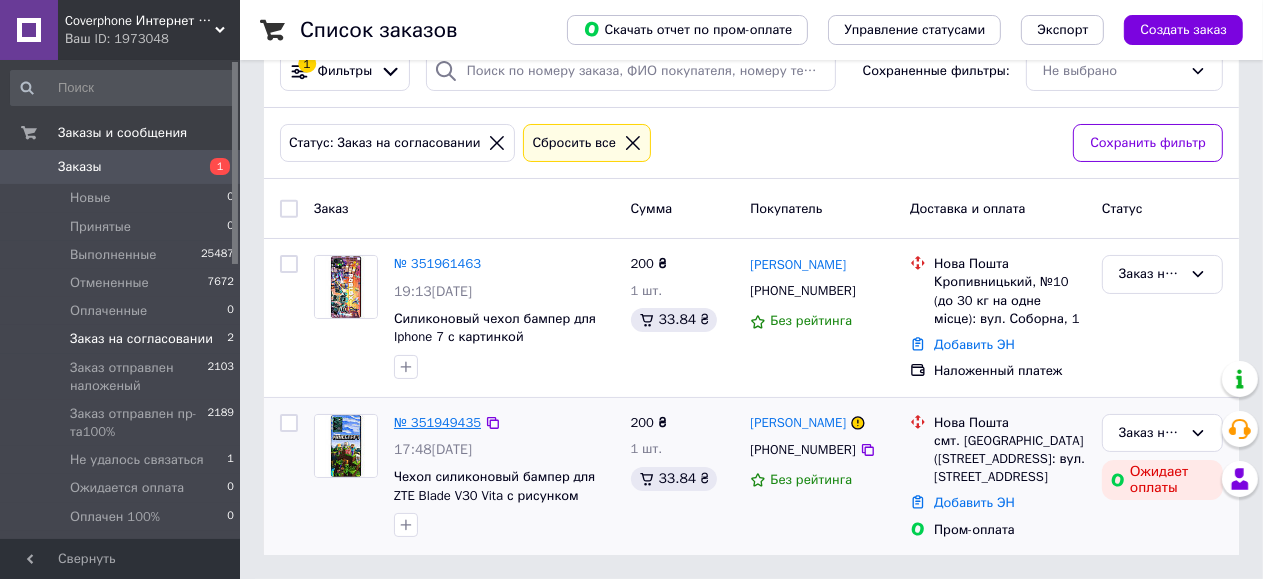 click on "№ 351949435" at bounding box center (437, 422) 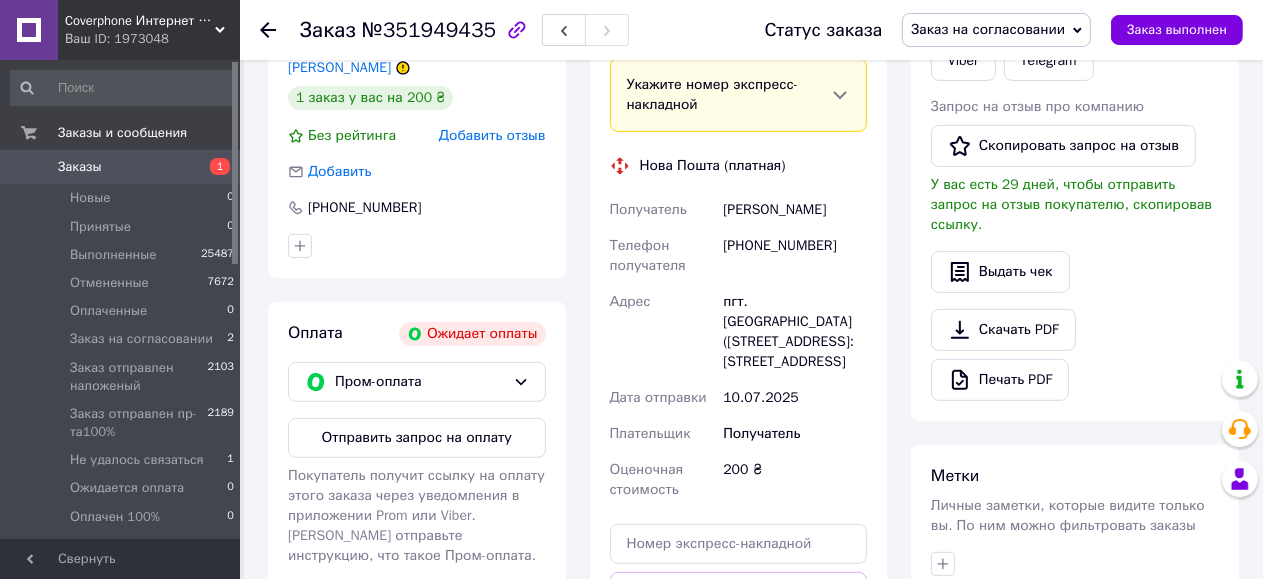 scroll, scrollTop: 533, scrollLeft: 0, axis: vertical 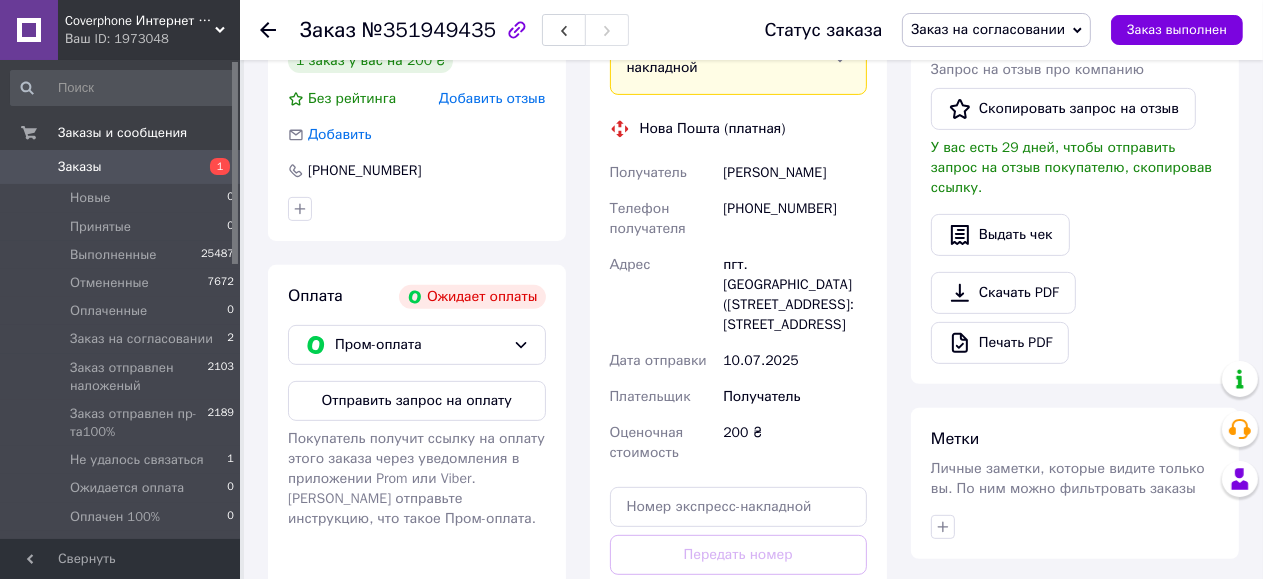 click on "Отправить запрос на оплату" at bounding box center (417, 401) 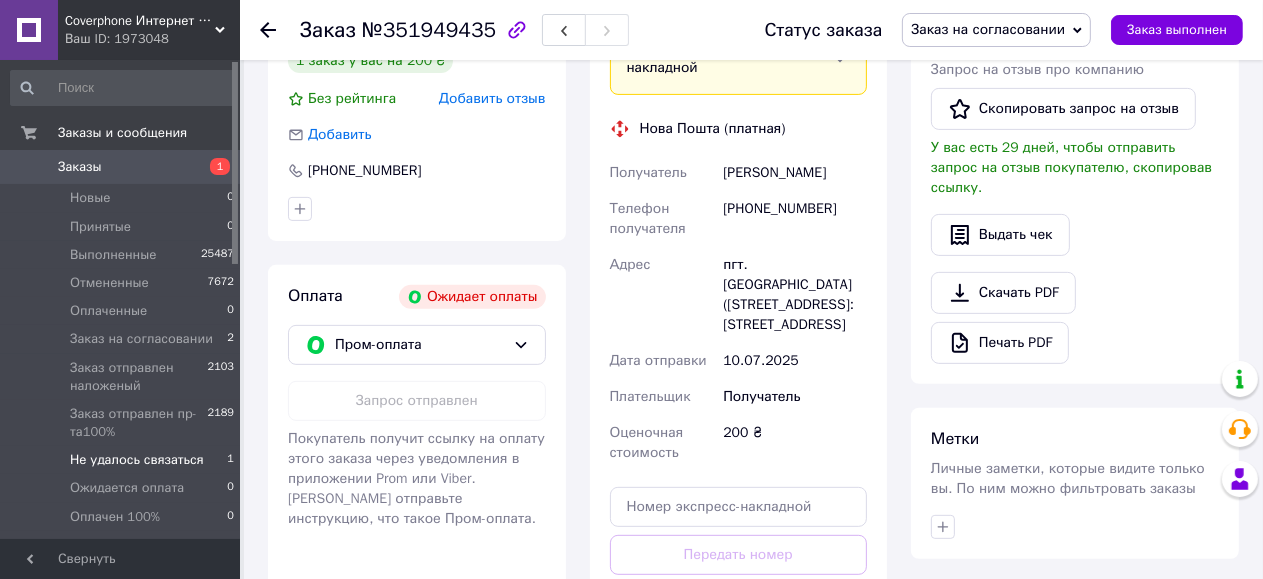 click on "Не удалось связаться" at bounding box center [137, 460] 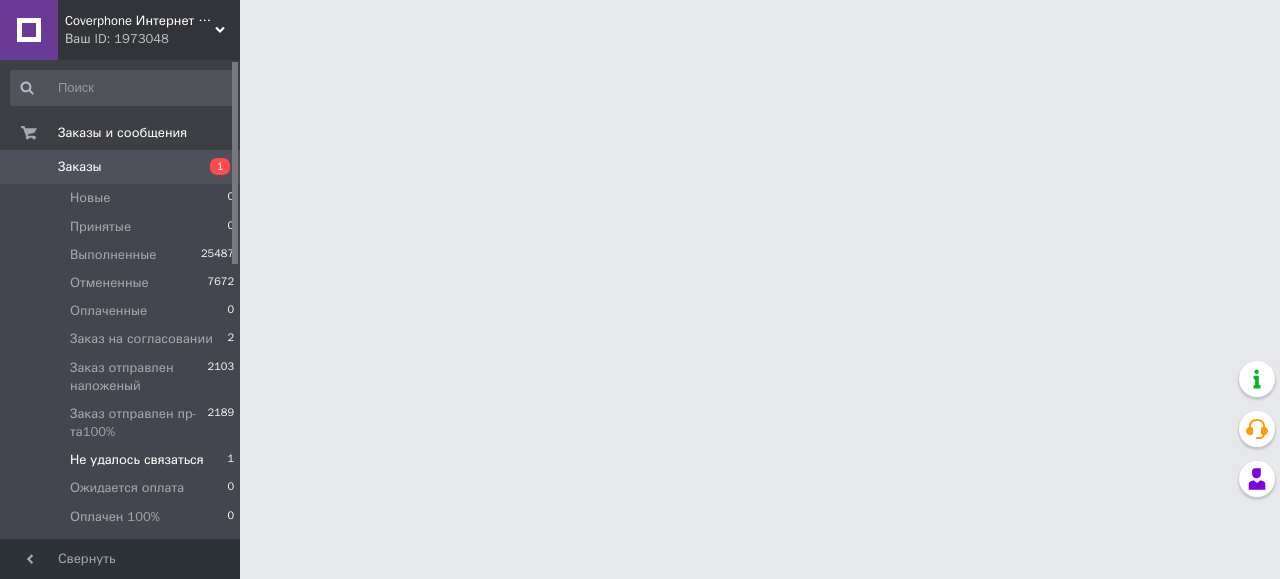 click on "Не удалось связаться" at bounding box center (137, 460) 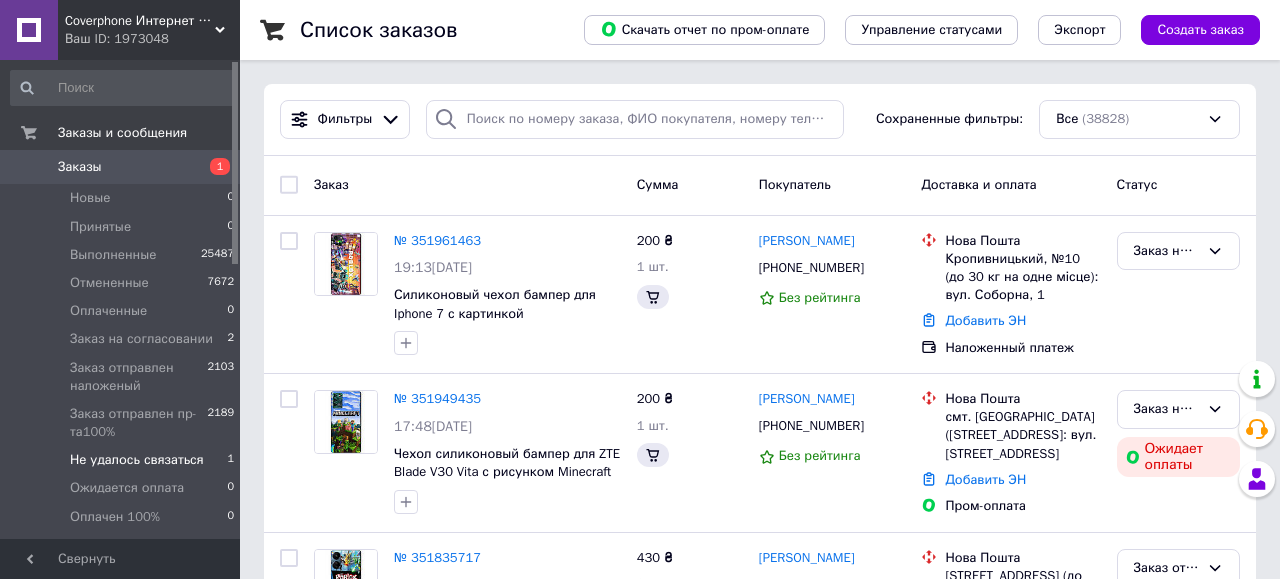 click on "Не удалось связаться" at bounding box center (137, 460) 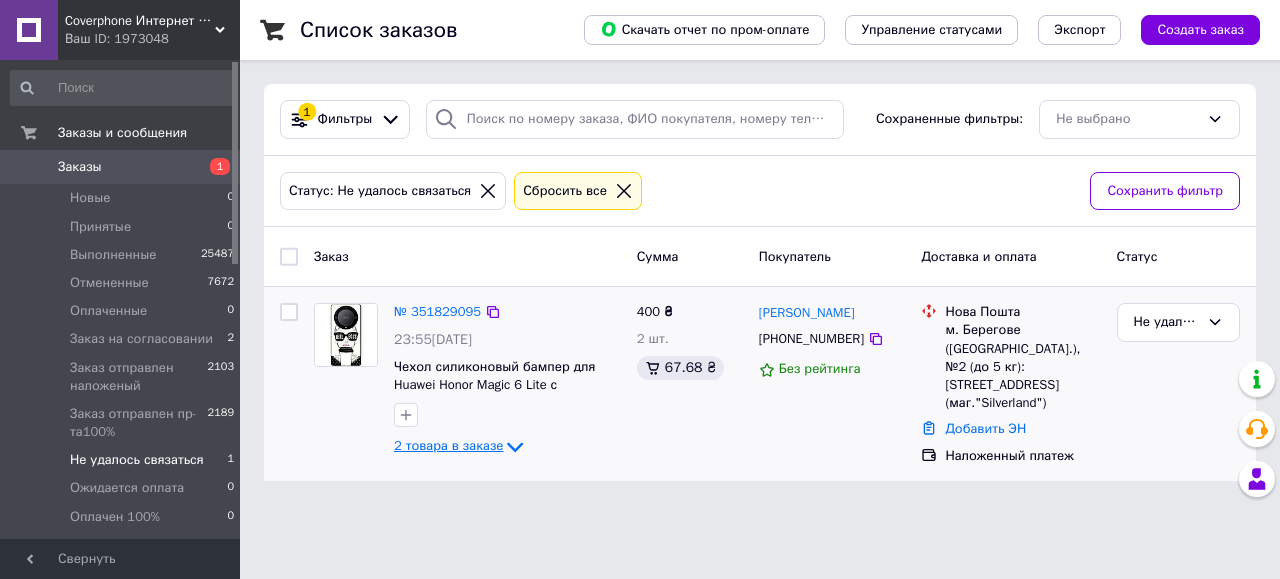 click on "2 товара в заказе" at bounding box center (448, 446) 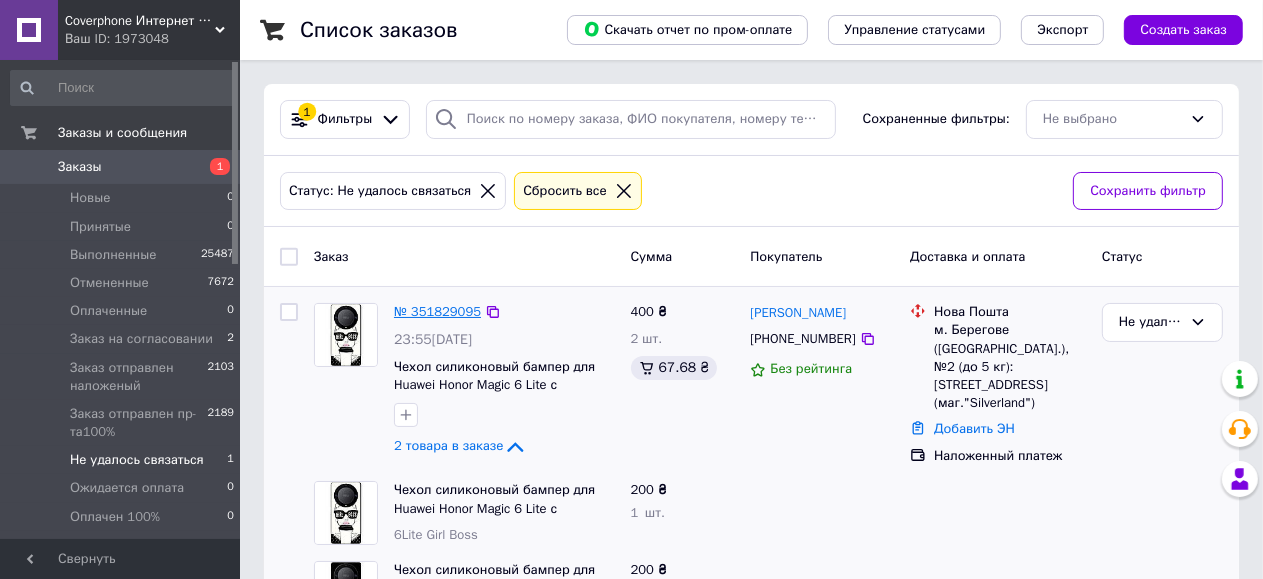 click on "№ 351829095" at bounding box center (437, 311) 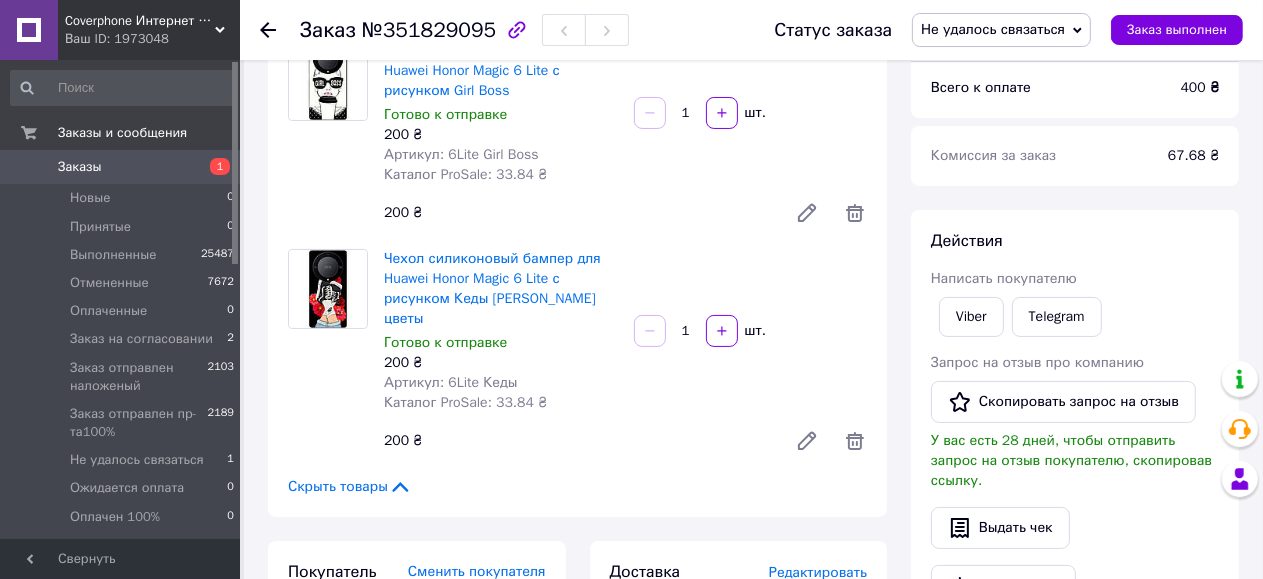 scroll, scrollTop: 266, scrollLeft: 0, axis: vertical 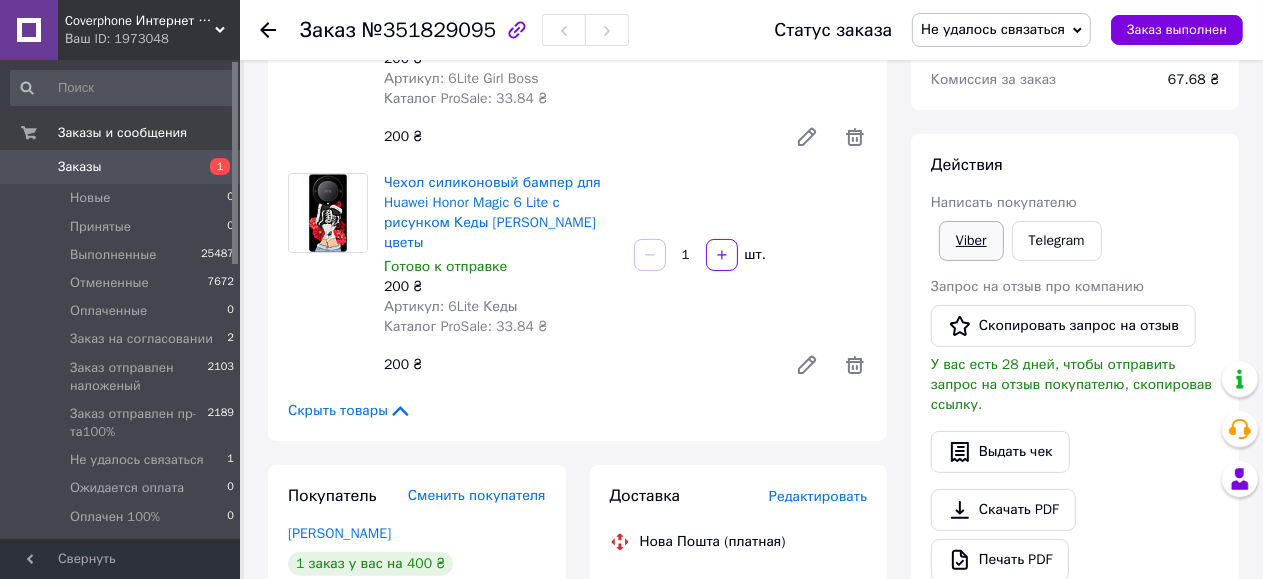 click on "Viber" at bounding box center (971, 241) 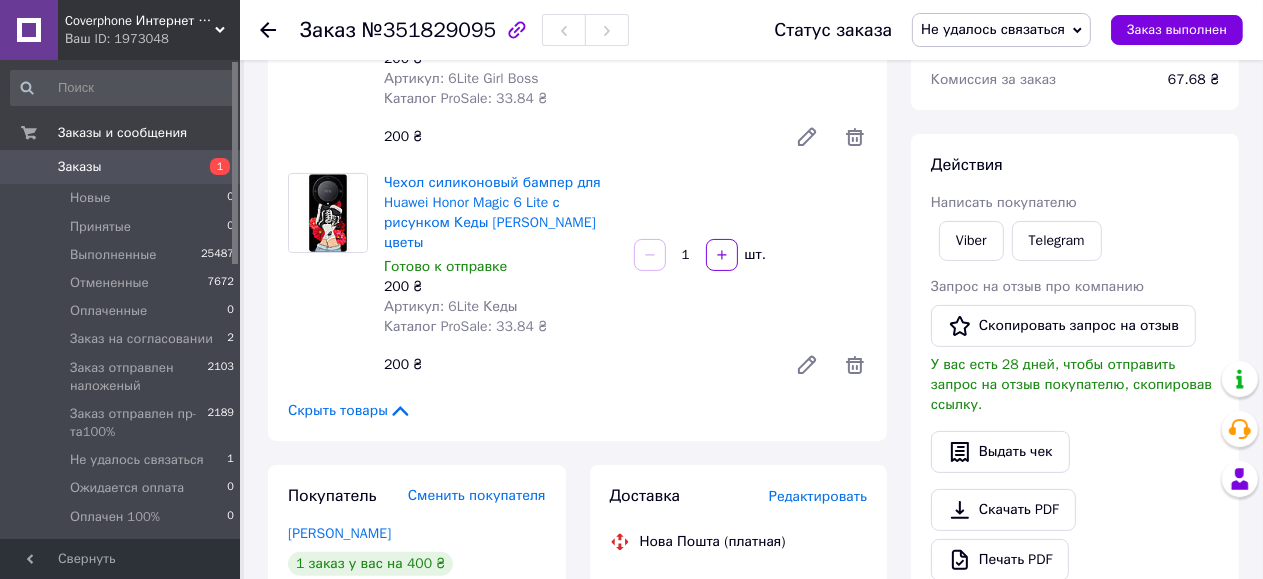 click on "Заказы" at bounding box center [121, 167] 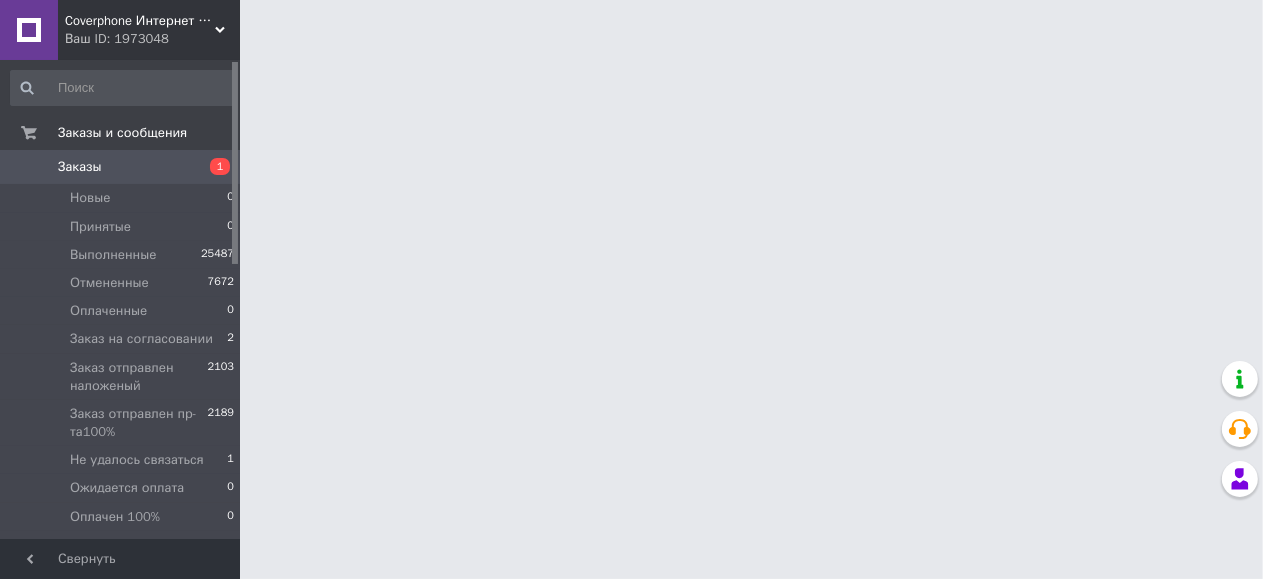 scroll, scrollTop: 0, scrollLeft: 0, axis: both 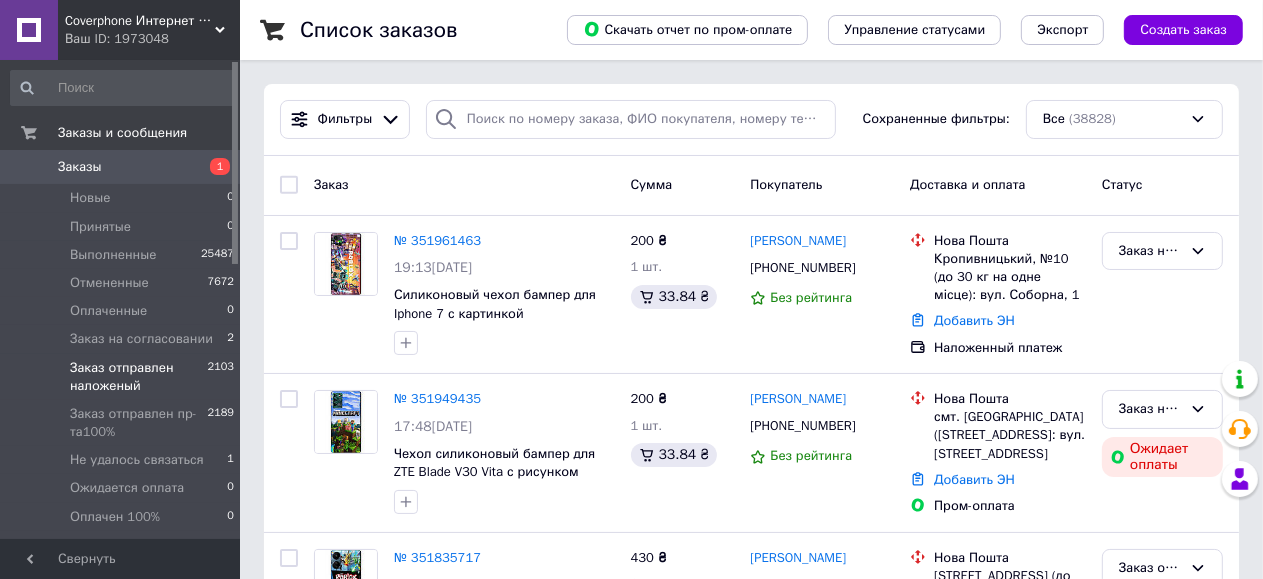 click on "Заказ отправлен наложеный" at bounding box center (139, 377) 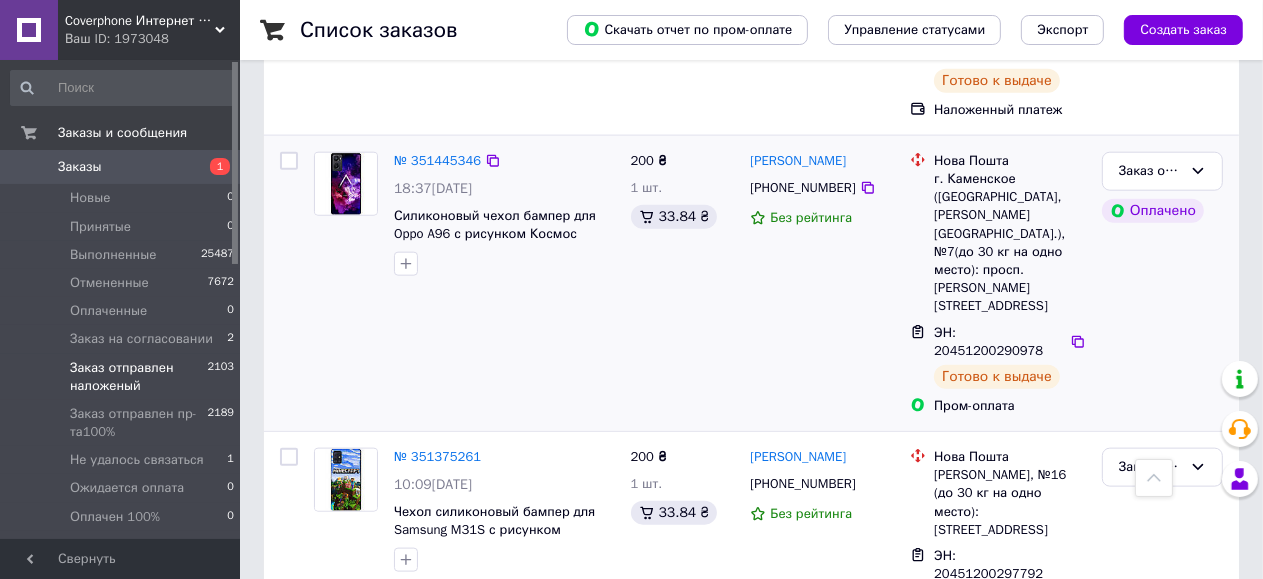 scroll, scrollTop: 2133, scrollLeft: 0, axis: vertical 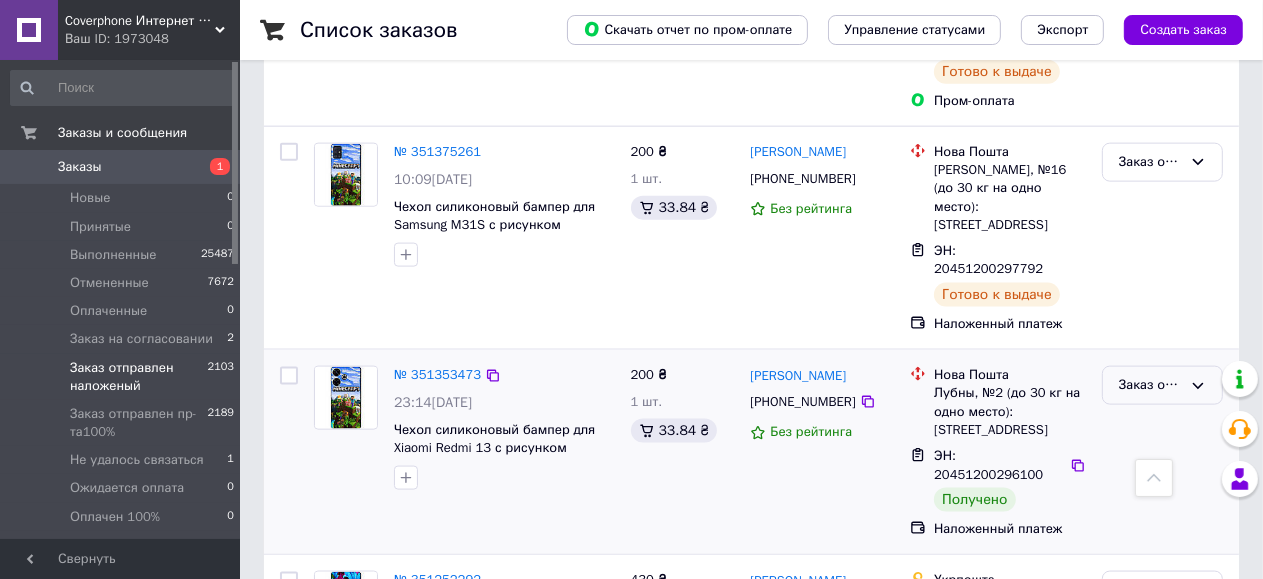click on "Заказ отправлен наложеный" at bounding box center (1162, 385) 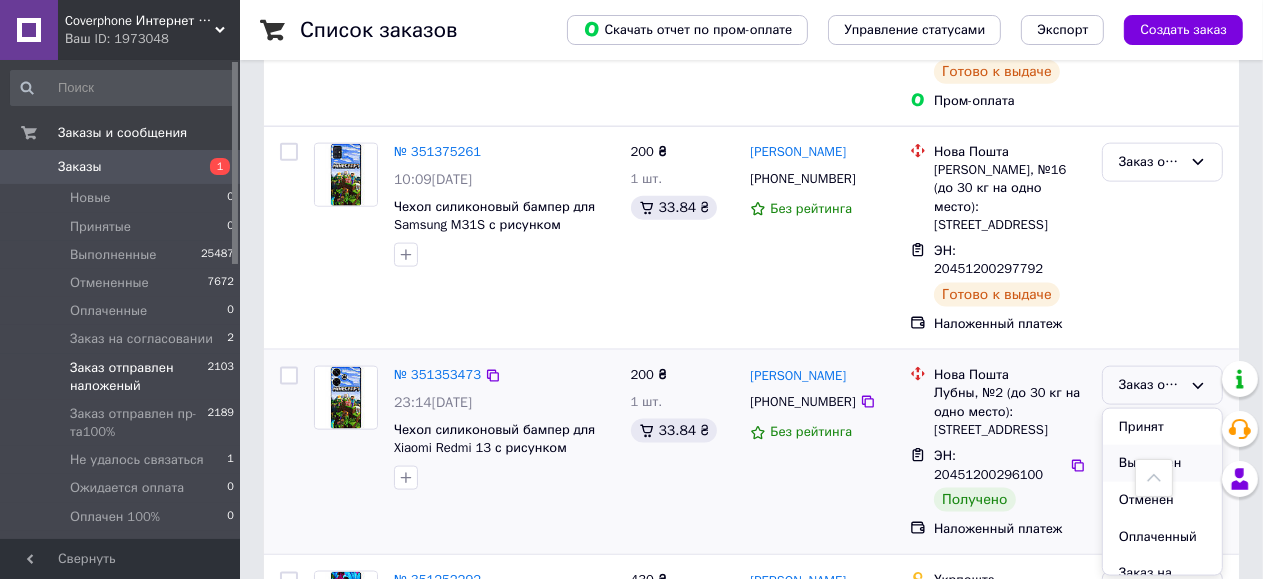 click on "Выполнен" at bounding box center (1162, 463) 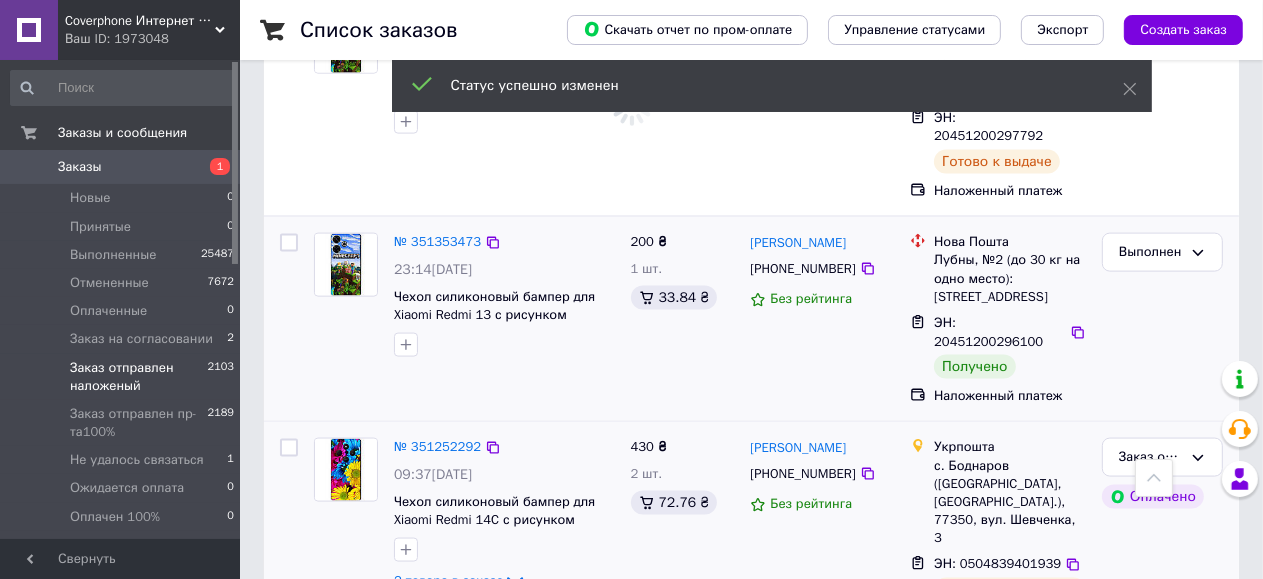 scroll, scrollTop: 2533, scrollLeft: 0, axis: vertical 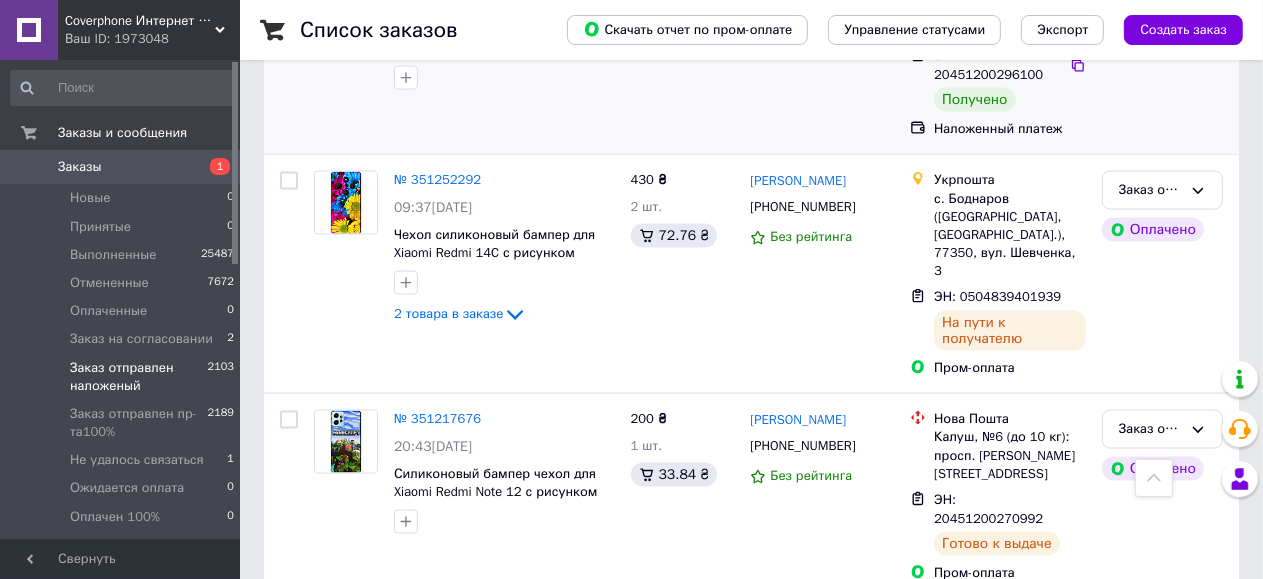 click on "Заказ отправлен наложеный" at bounding box center (1150, 634) 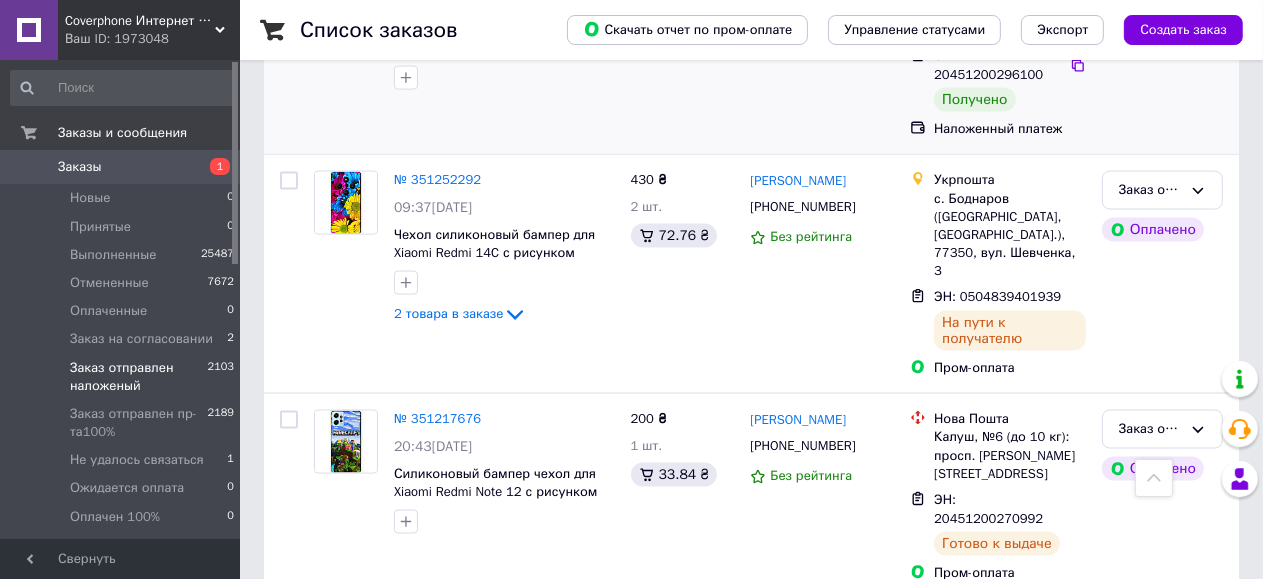 scroll, scrollTop: 458, scrollLeft: 0, axis: vertical 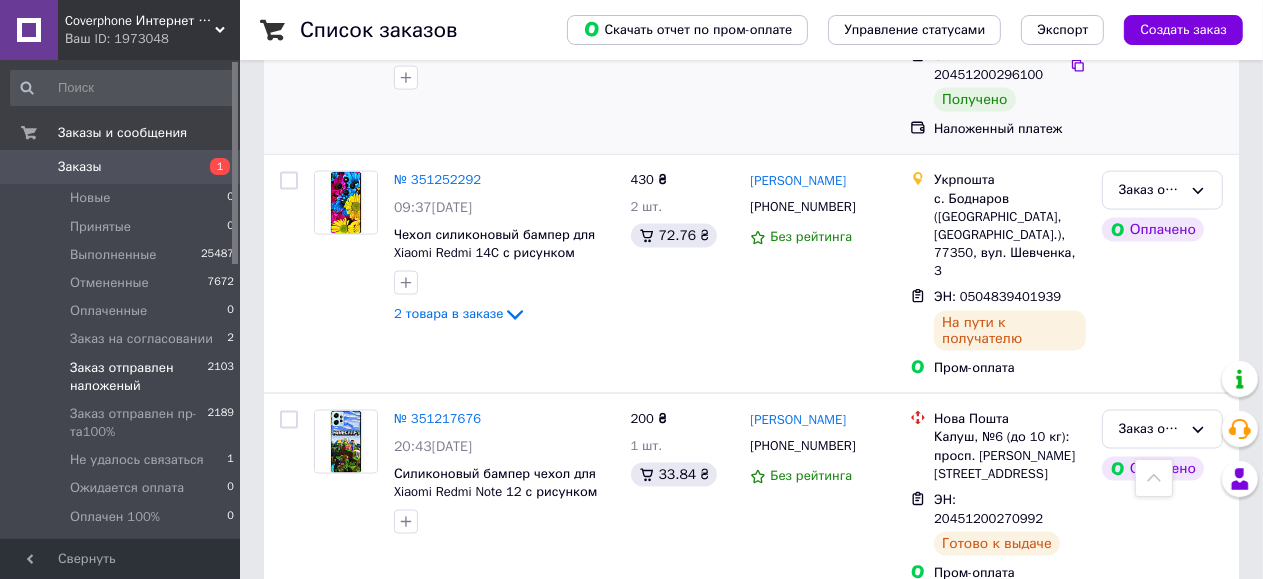 click on "Товар не забрали" at bounding box center (1162, 795) 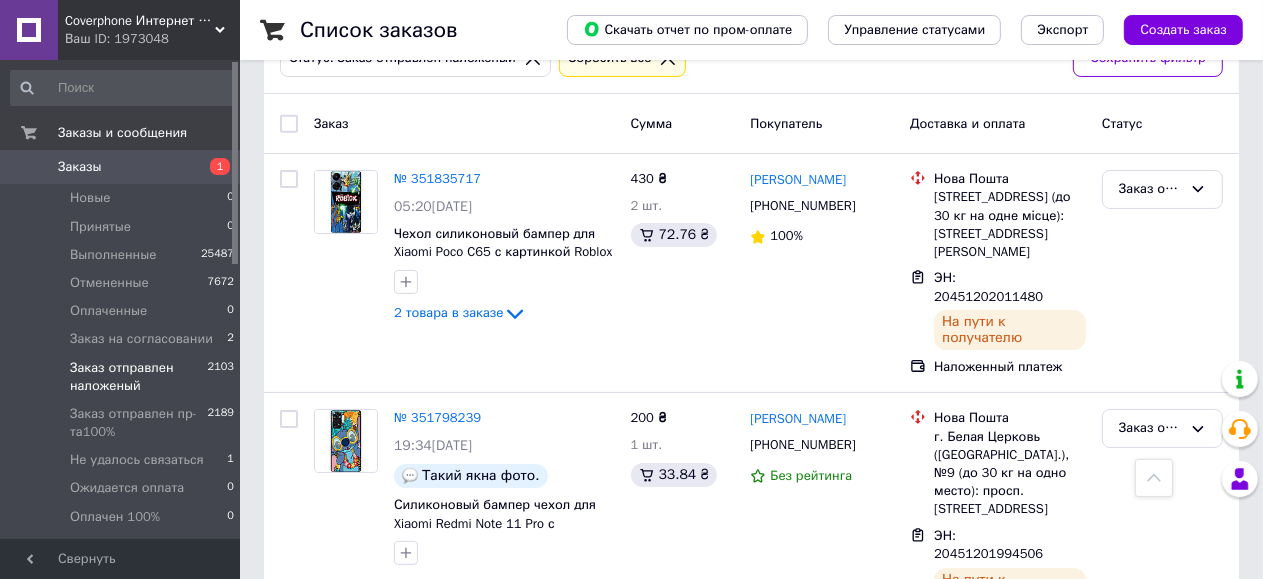 scroll, scrollTop: 0, scrollLeft: 0, axis: both 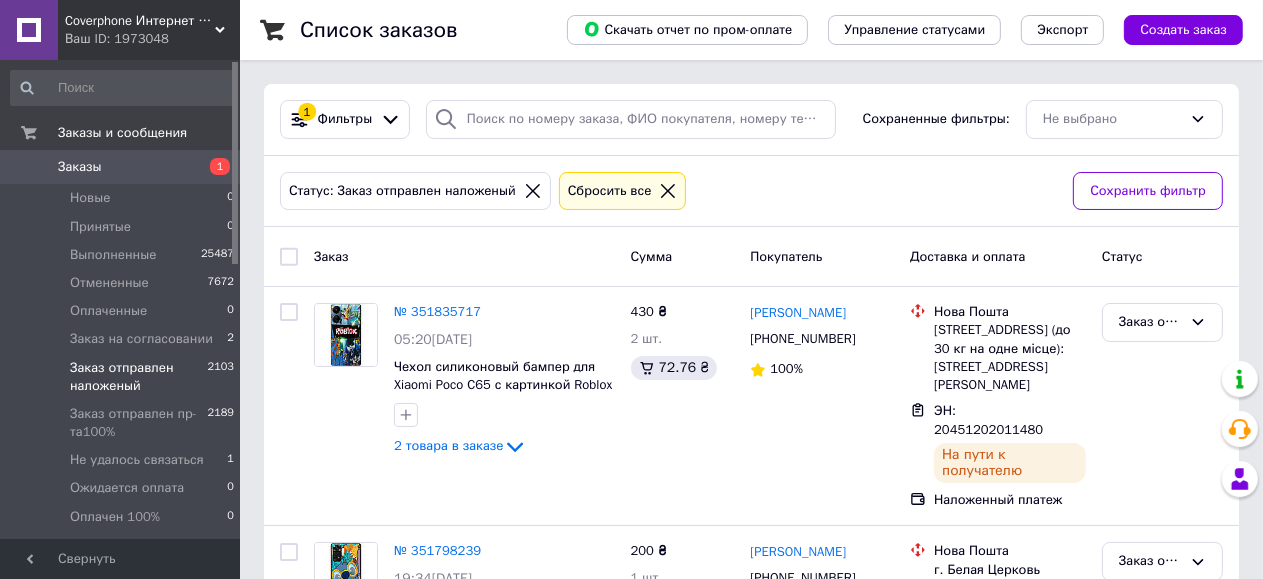 drag, startPoint x: 655, startPoint y: 186, endPoint x: 312, endPoint y: 0, distance: 390.18585 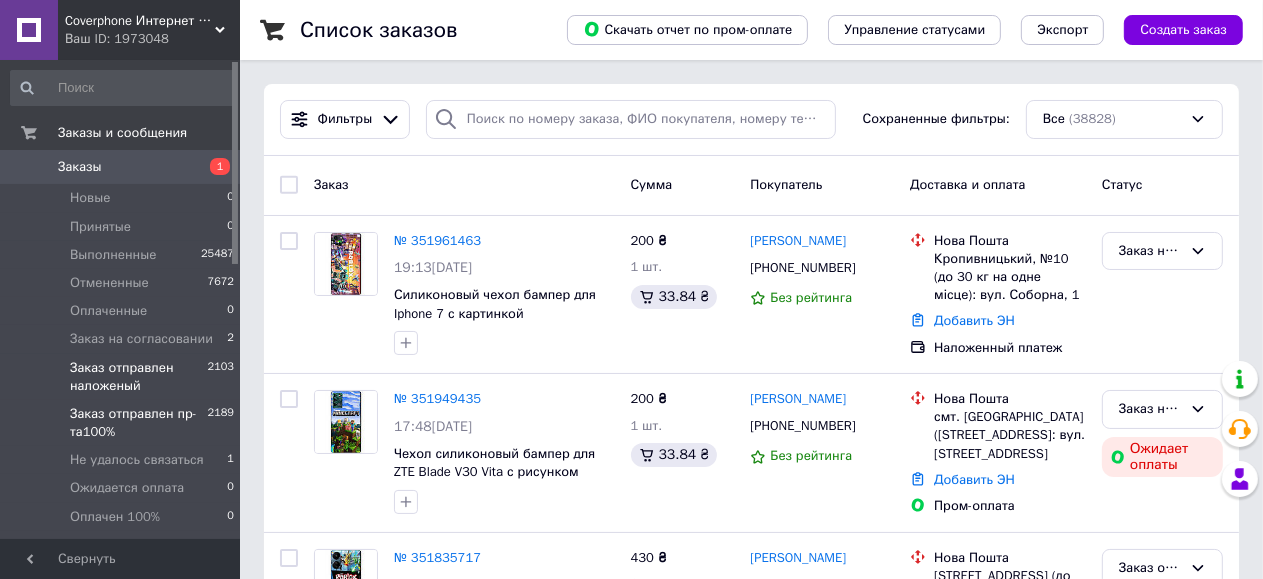 click on "Заказ отправлен пр-та100%" at bounding box center (139, 423) 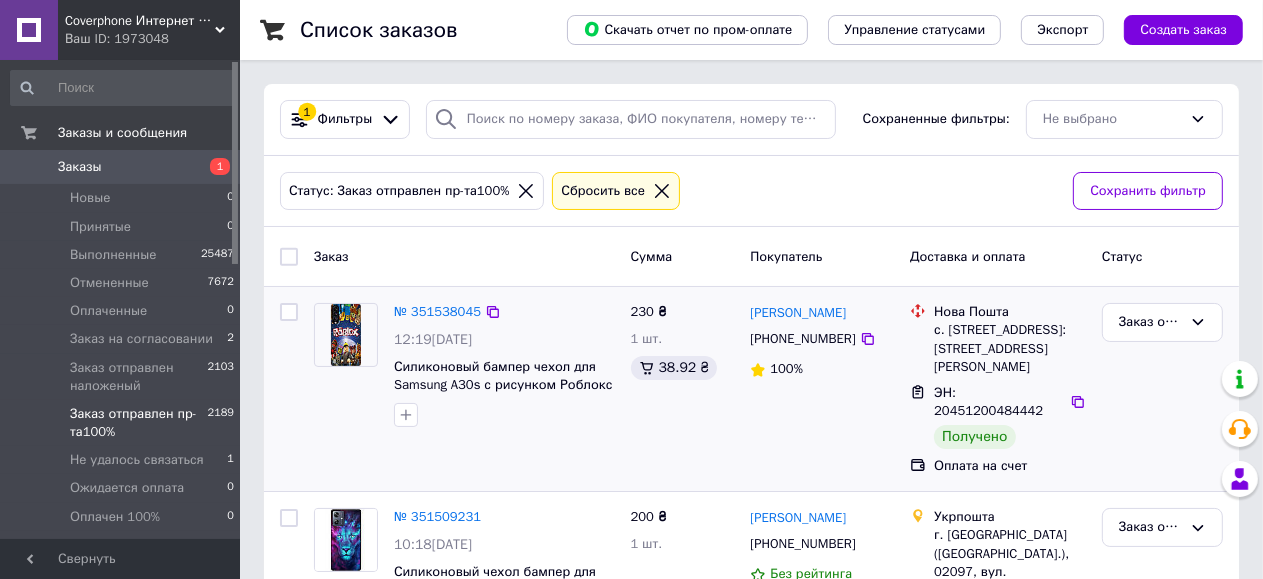 scroll, scrollTop: 133, scrollLeft: 0, axis: vertical 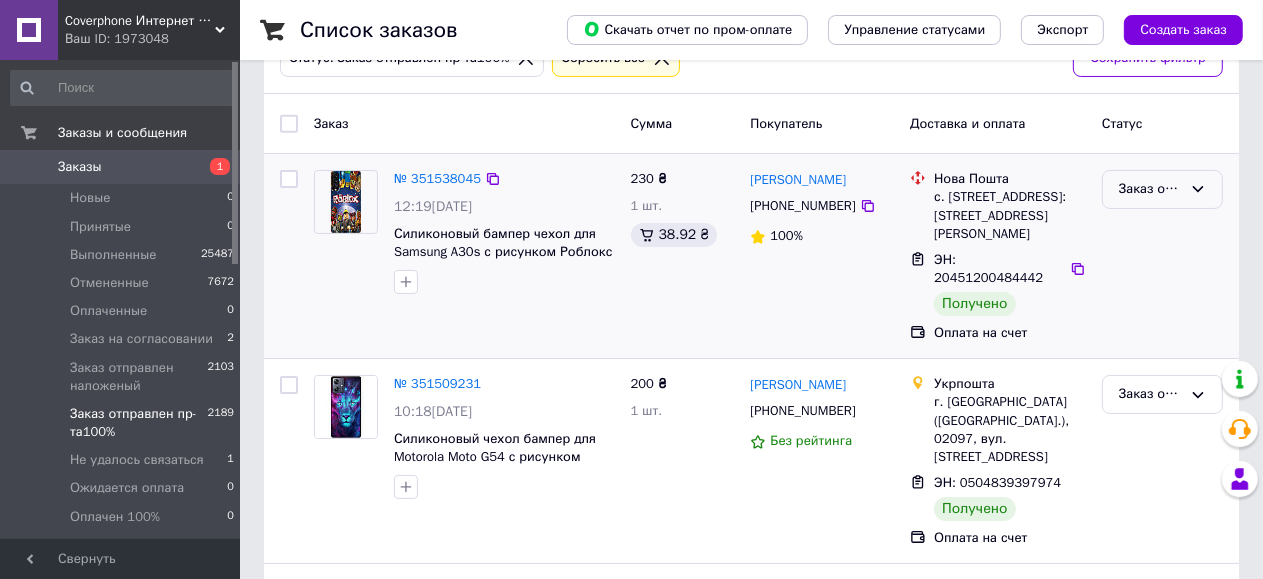 click on "Заказ отправлен пр-та100%" at bounding box center (1150, 189) 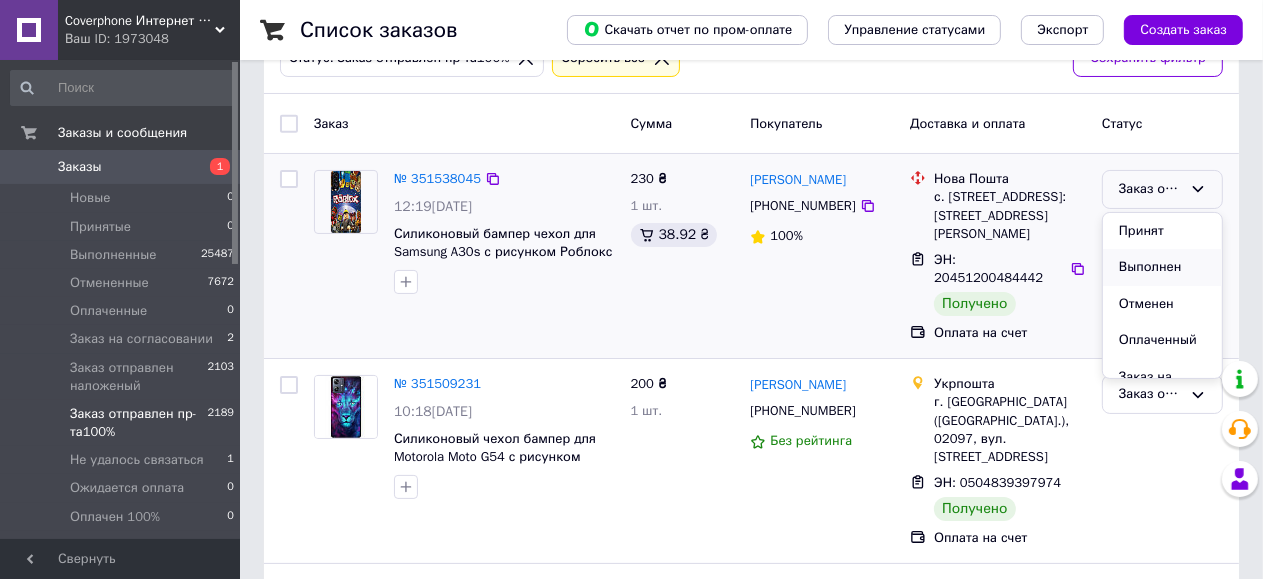 click on "Выполнен" at bounding box center [1162, 267] 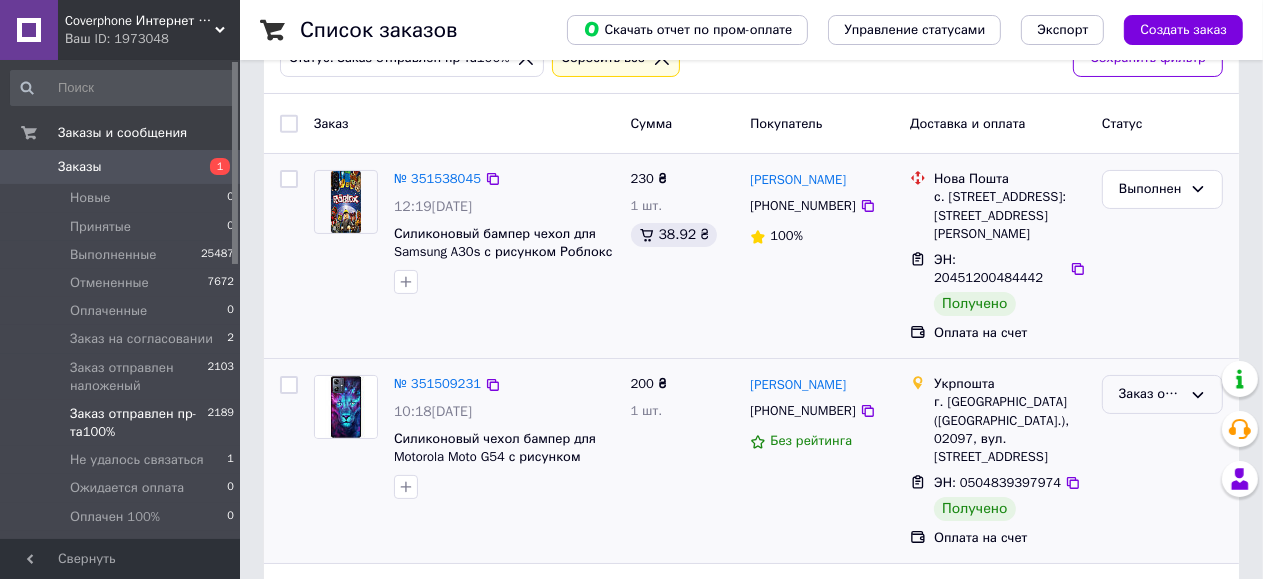 click on "Заказ отправлен пр-та100%" at bounding box center (1150, 394) 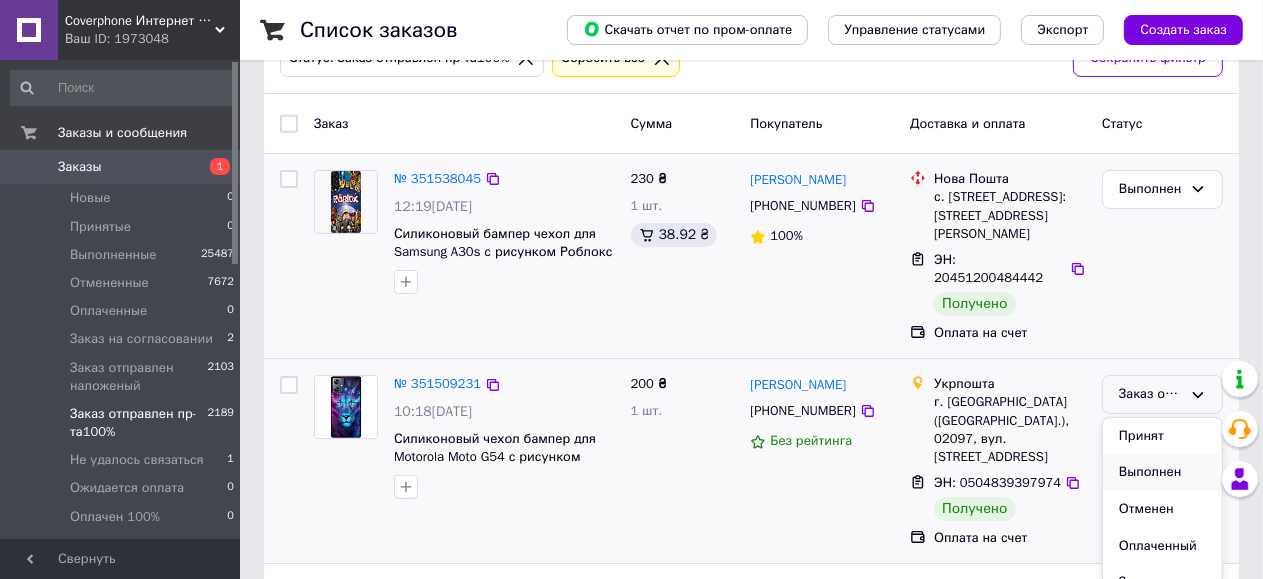 click on "Выполнен" at bounding box center (1162, 472) 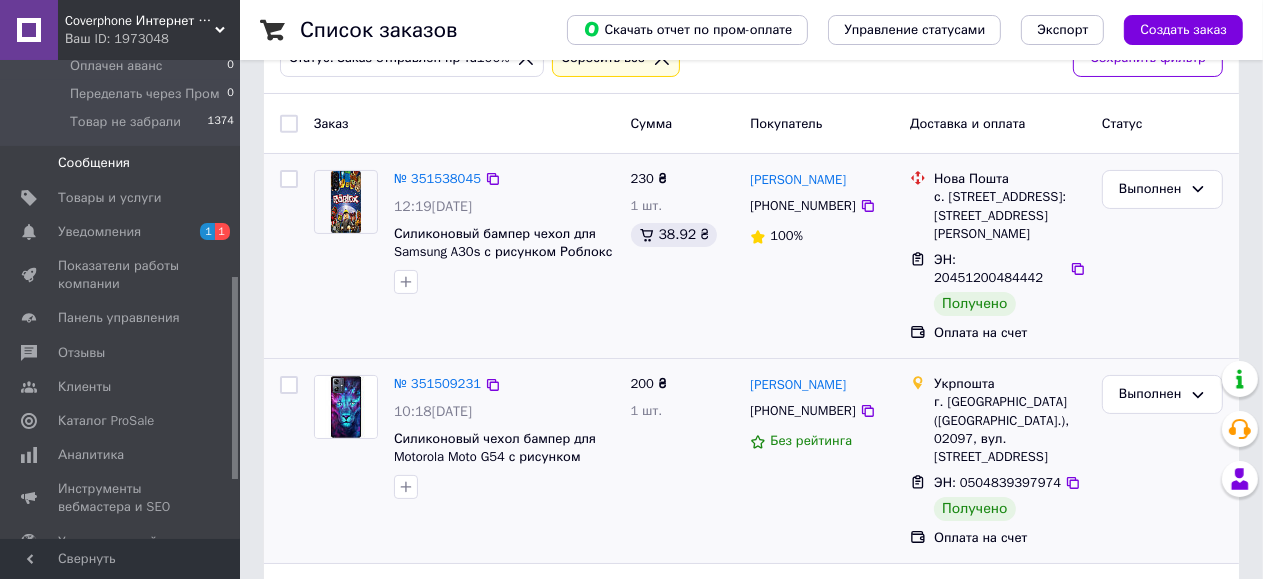 scroll, scrollTop: 533, scrollLeft: 0, axis: vertical 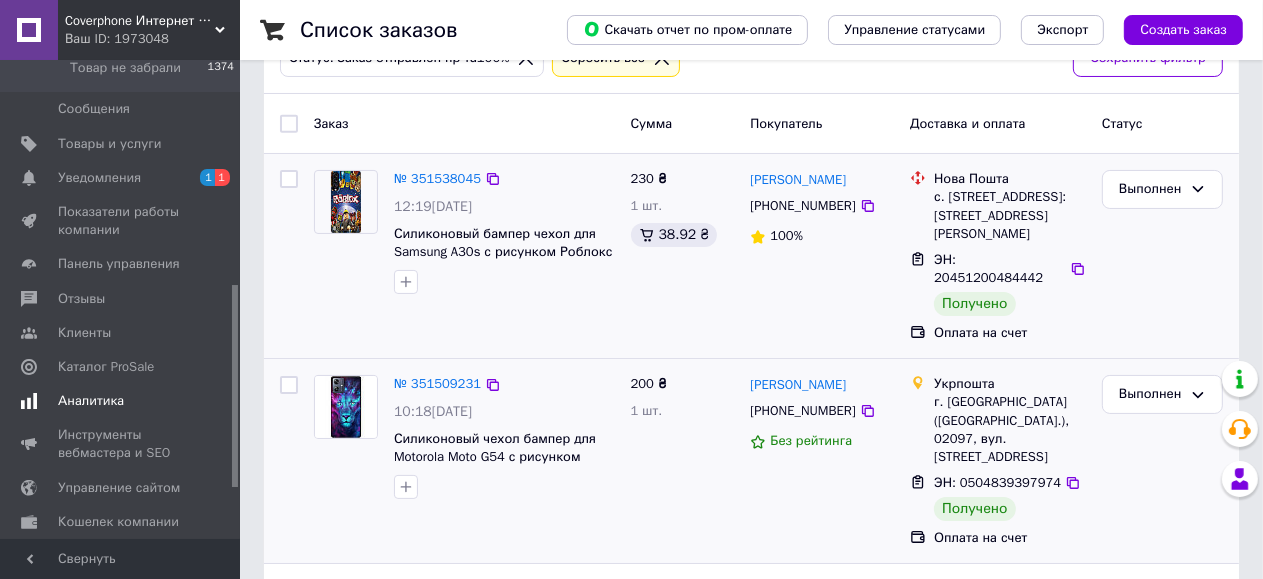 click on "Аналитика" at bounding box center (91, 401) 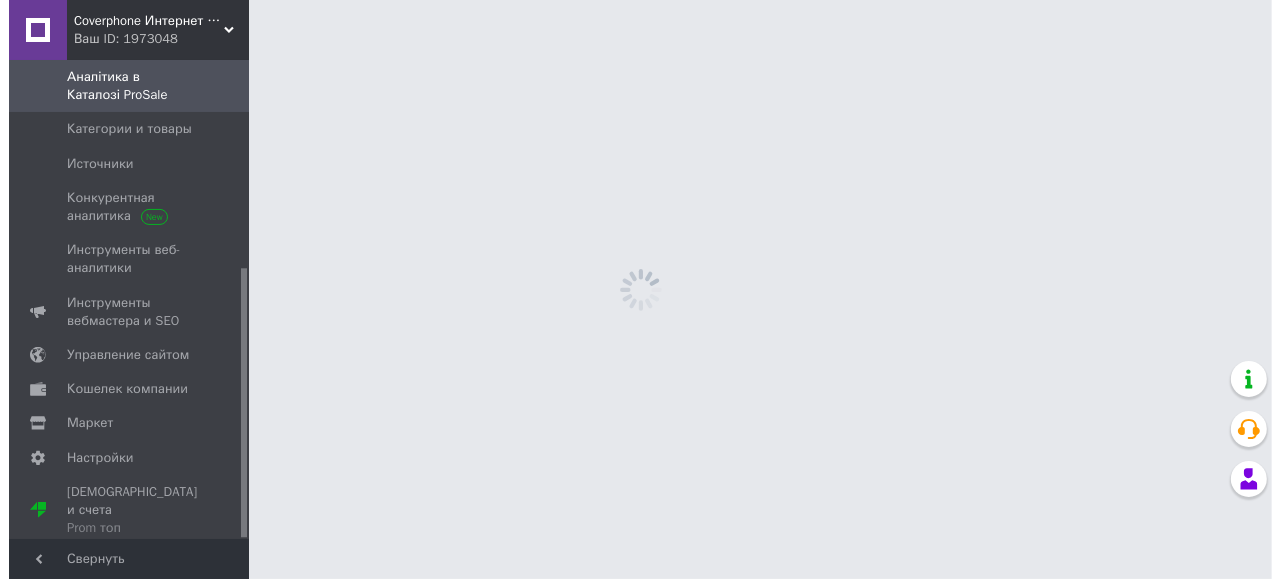 scroll, scrollTop: 0, scrollLeft: 0, axis: both 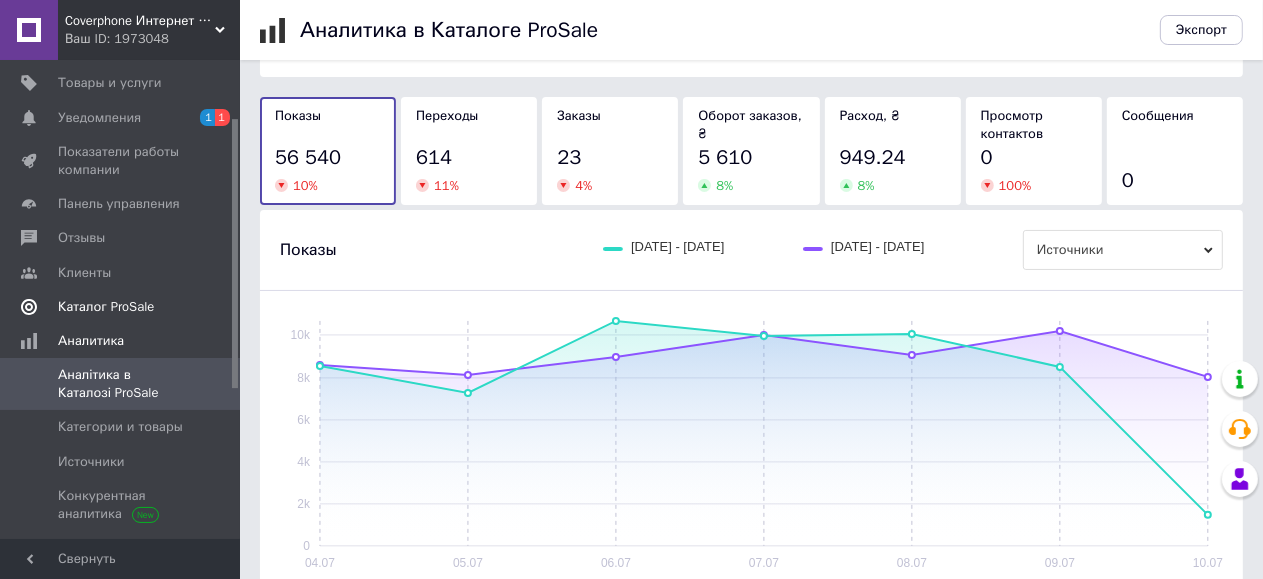 click on "Каталог ProSale" at bounding box center (106, 307) 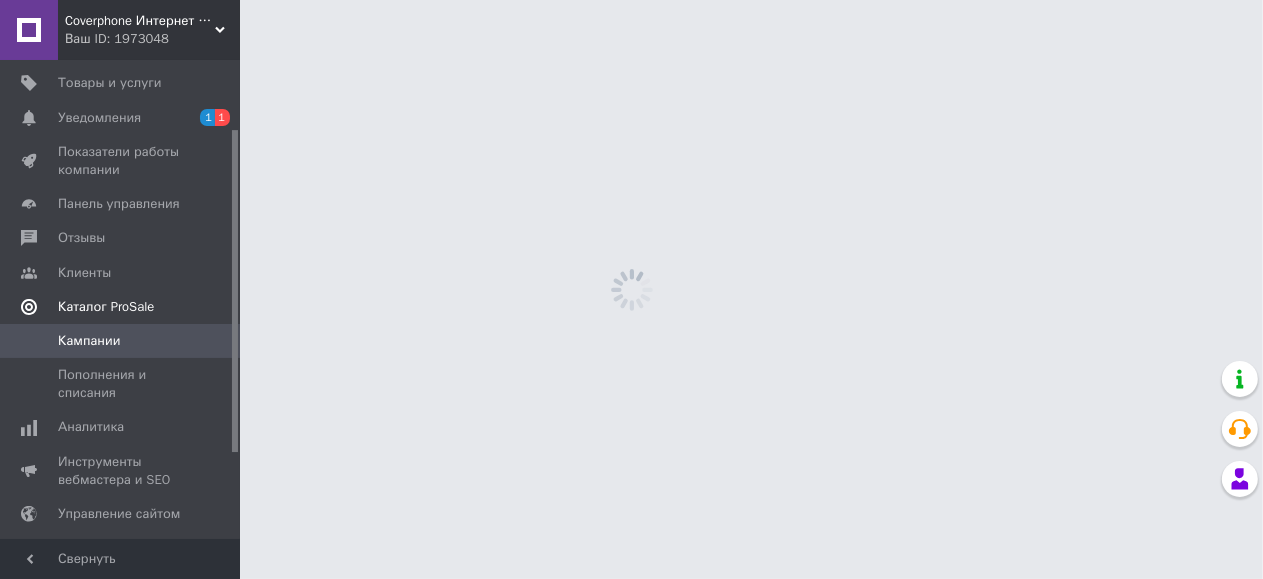scroll, scrollTop: 0, scrollLeft: 0, axis: both 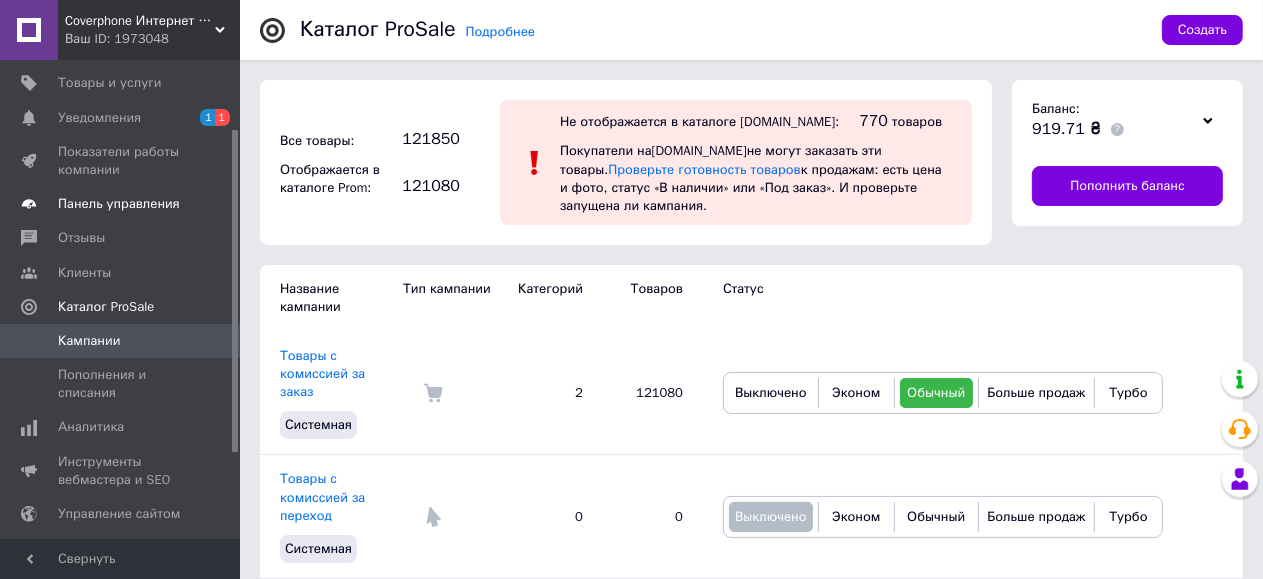 click on "Панель управления" at bounding box center (119, 204) 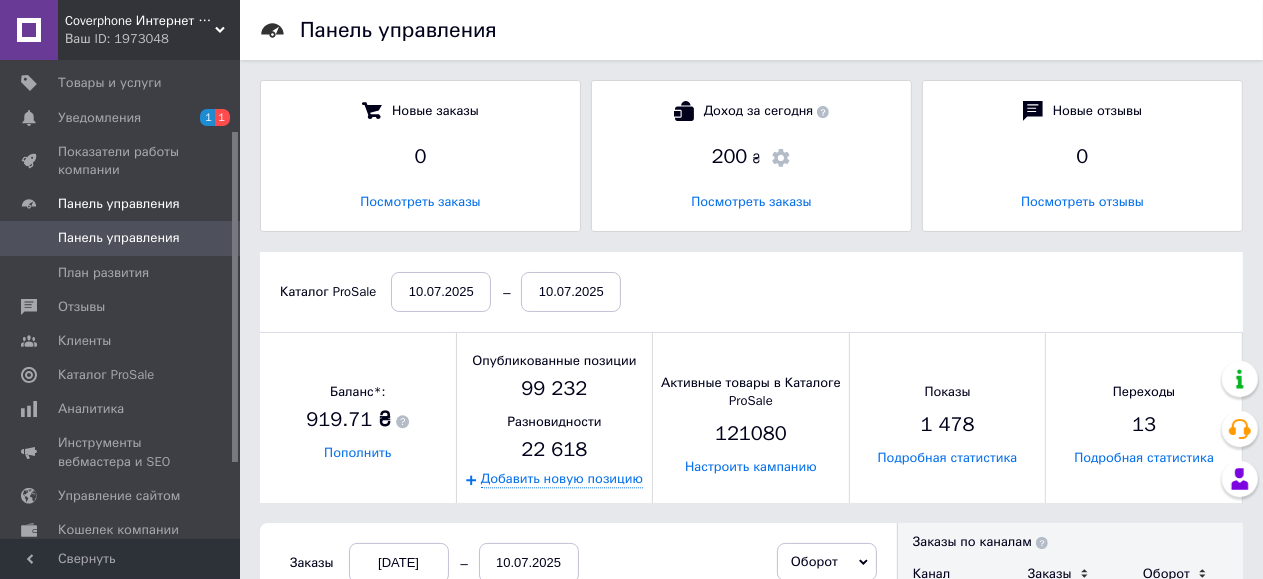 scroll, scrollTop: 10, scrollLeft: 9, axis: both 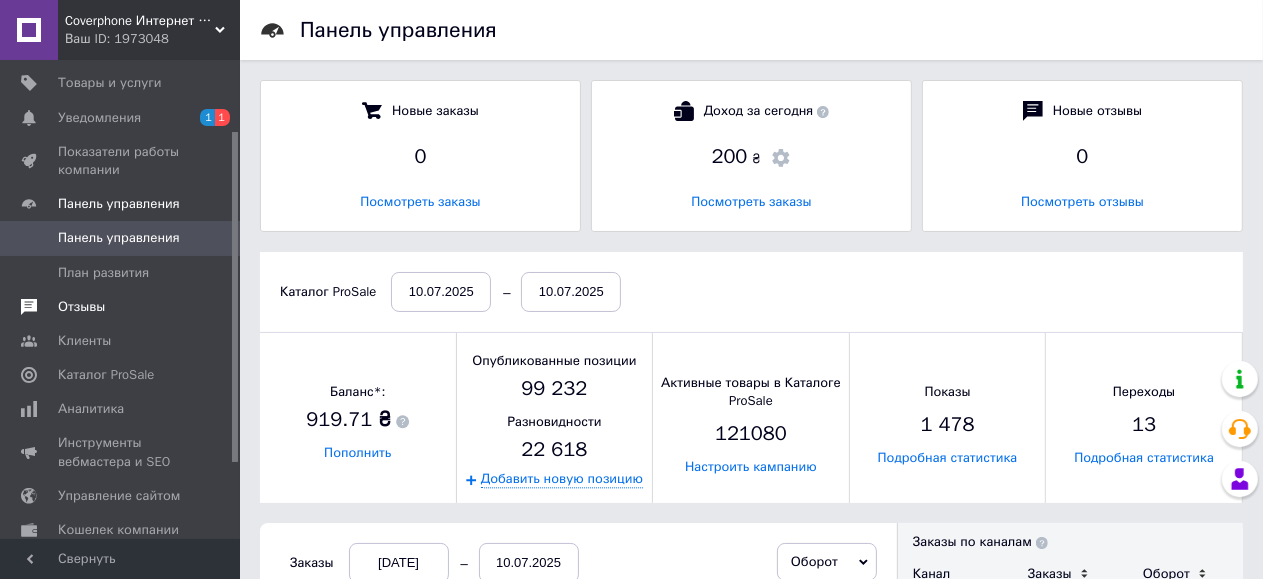 click on "Отзывы" at bounding box center (81, 307) 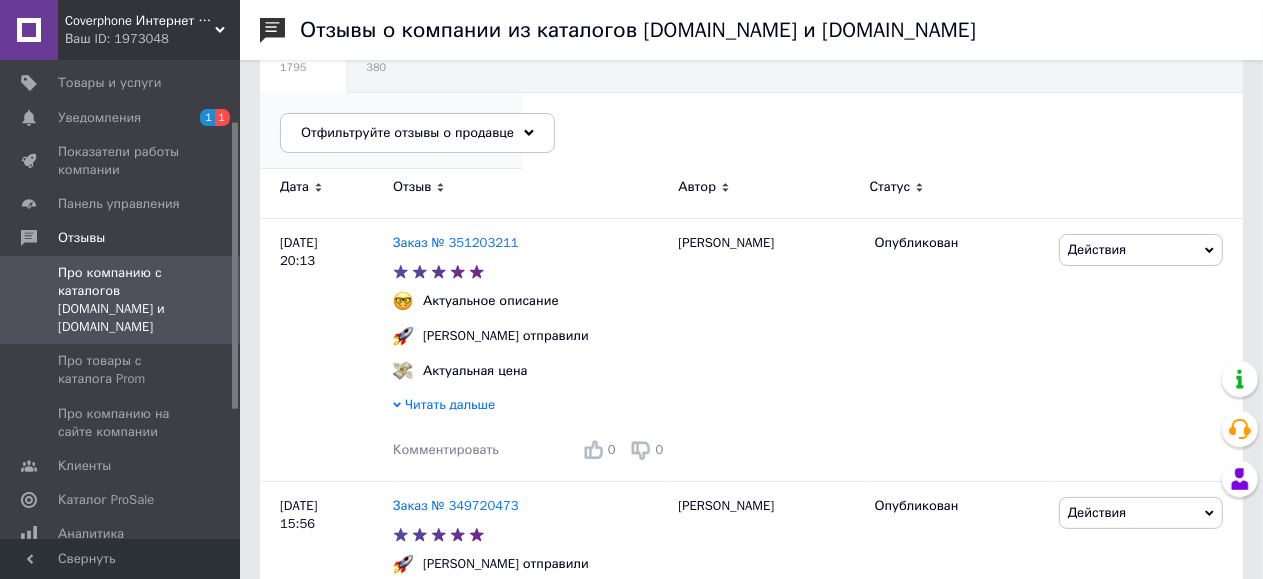 scroll, scrollTop: 400, scrollLeft: 0, axis: vertical 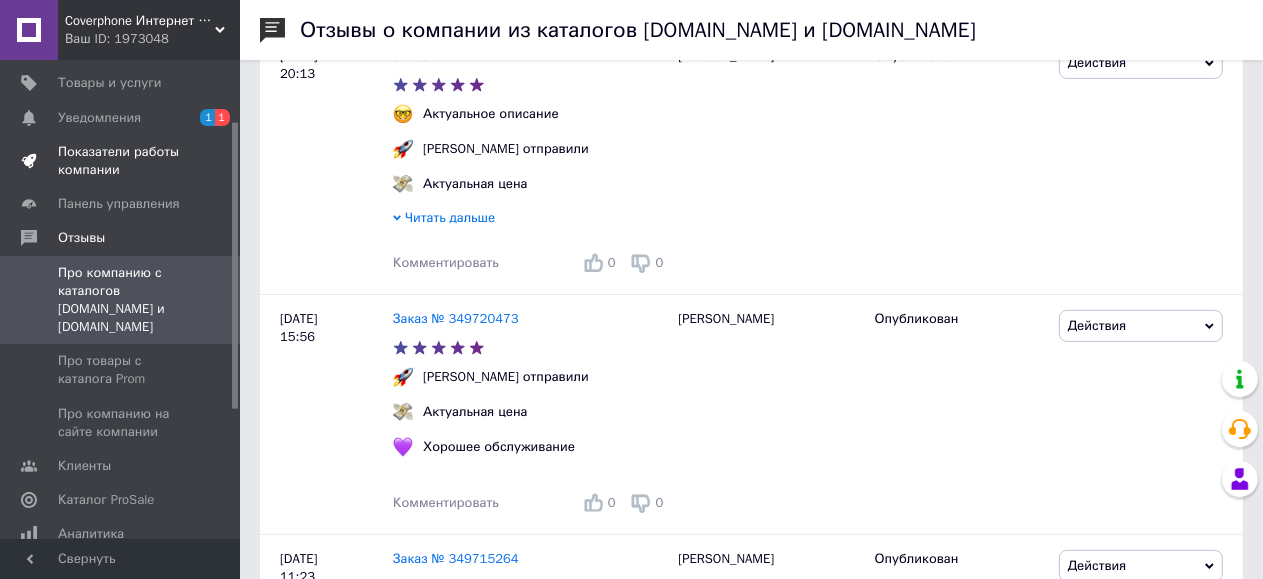 click on "Показатели работы компании" at bounding box center [121, 161] 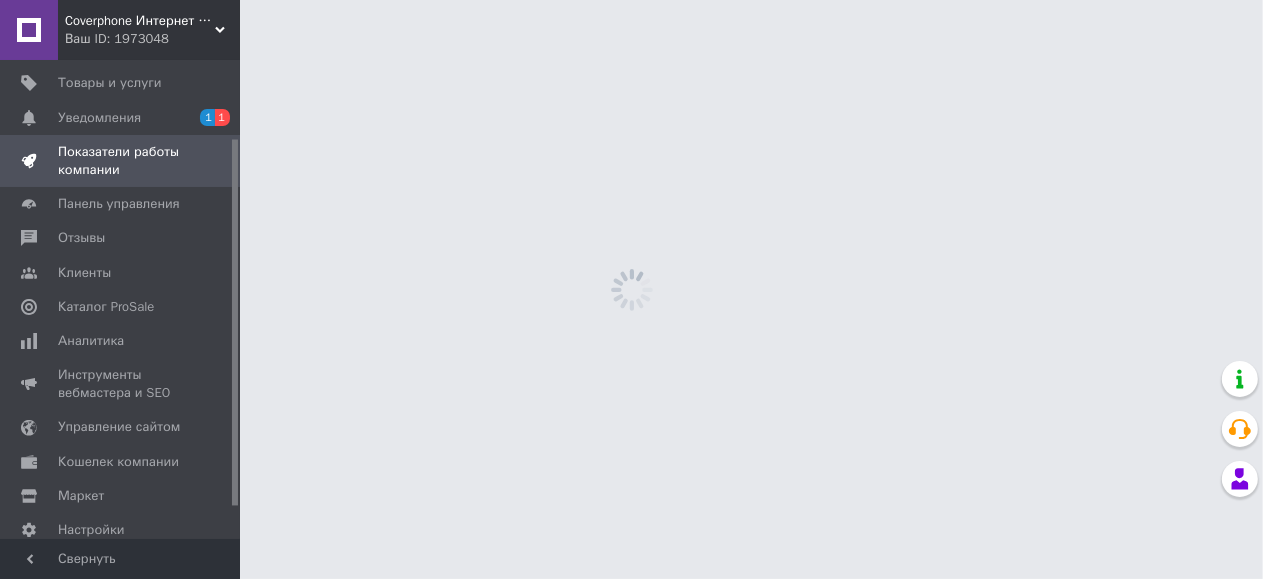 scroll, scrollTop: 0, scrollLeft: 0, axis: both 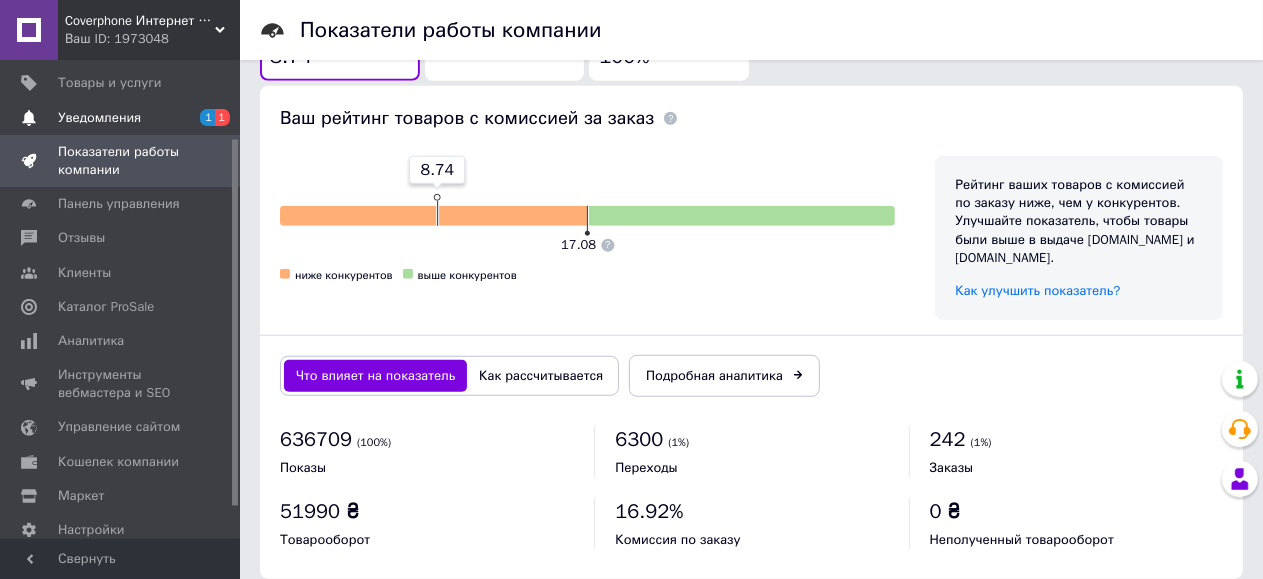 click on "Уведомления" at bounding box center [99, 118] 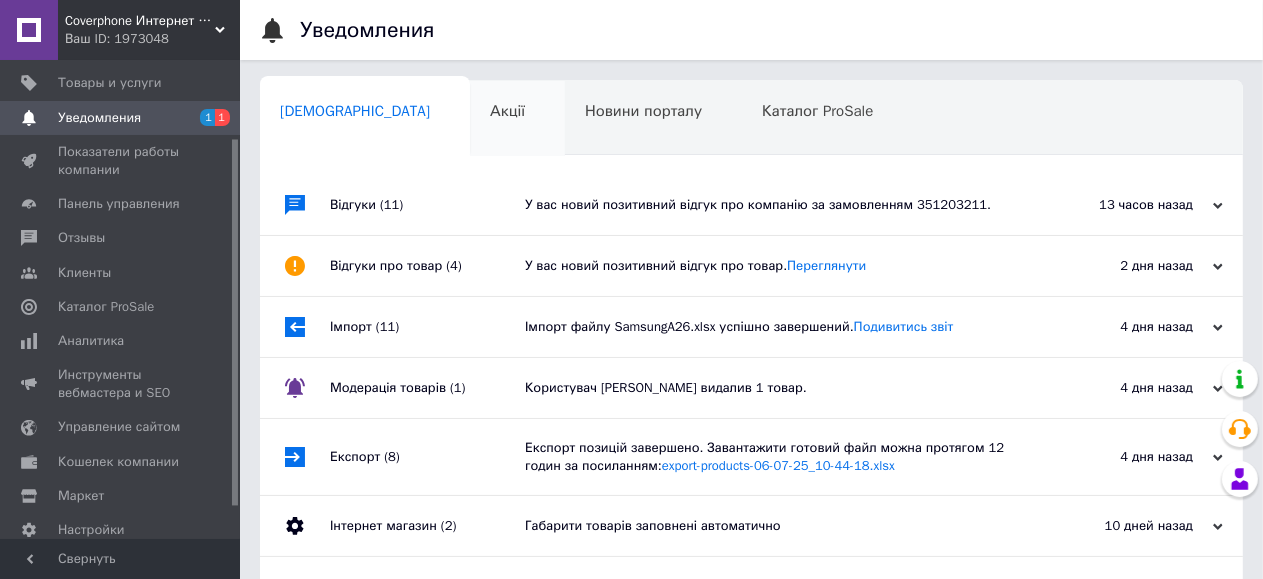 click on "Акції" at bounding box center [507, 111] 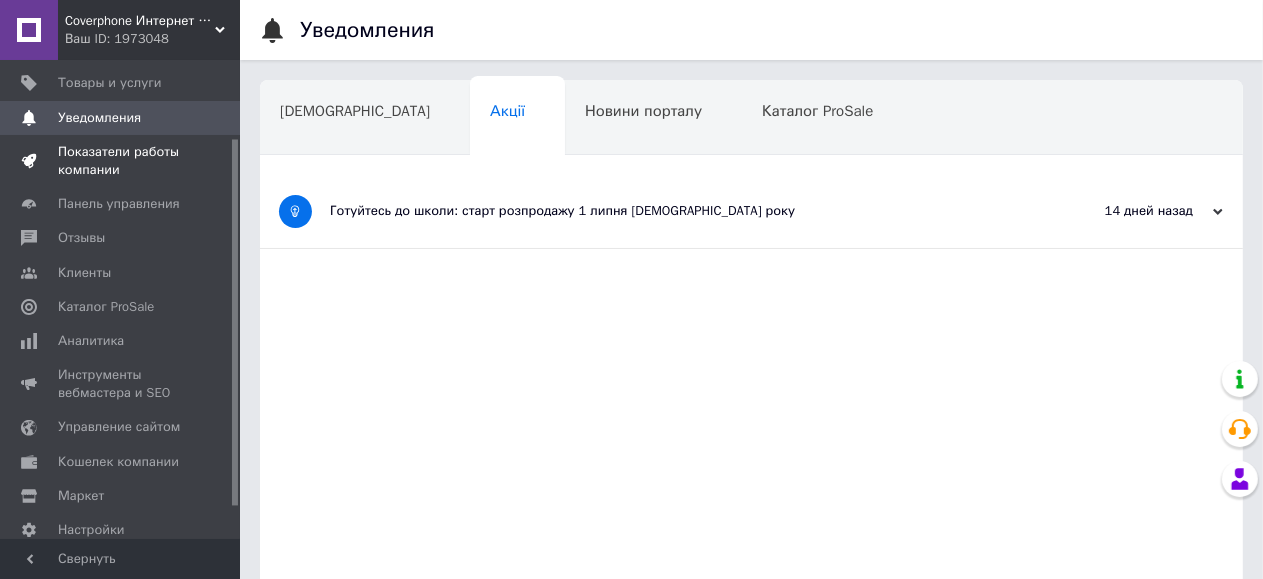 click on "Показатели работы компании" at bounding box center (121, 161) 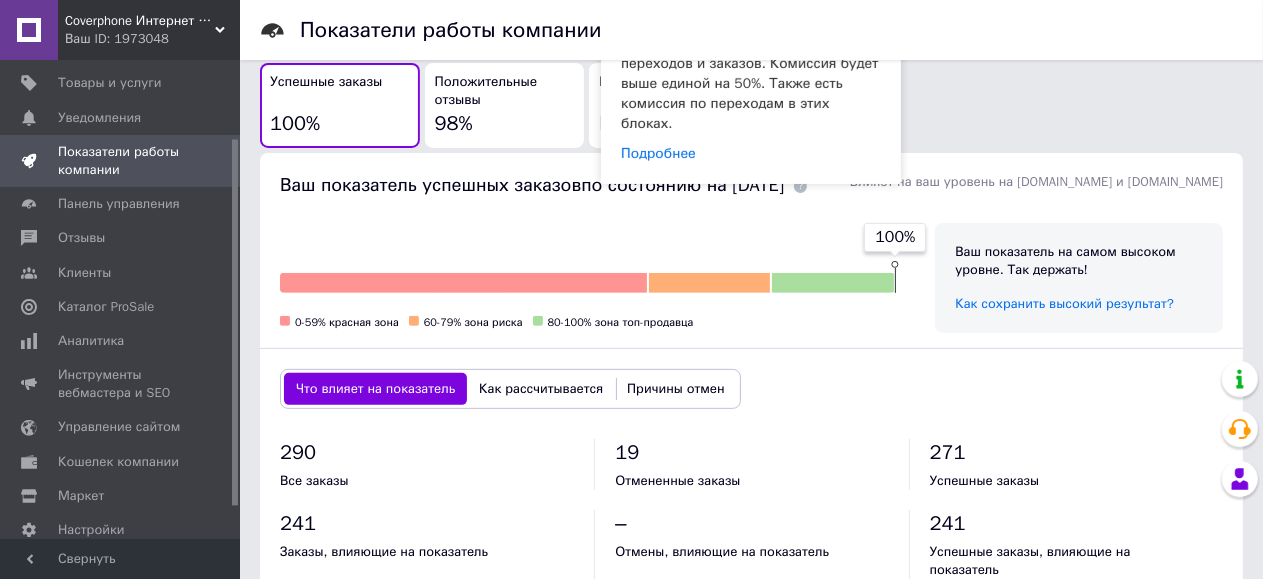 scroll, scrollTop: 533, scrollLeft: 0, axis: vertical 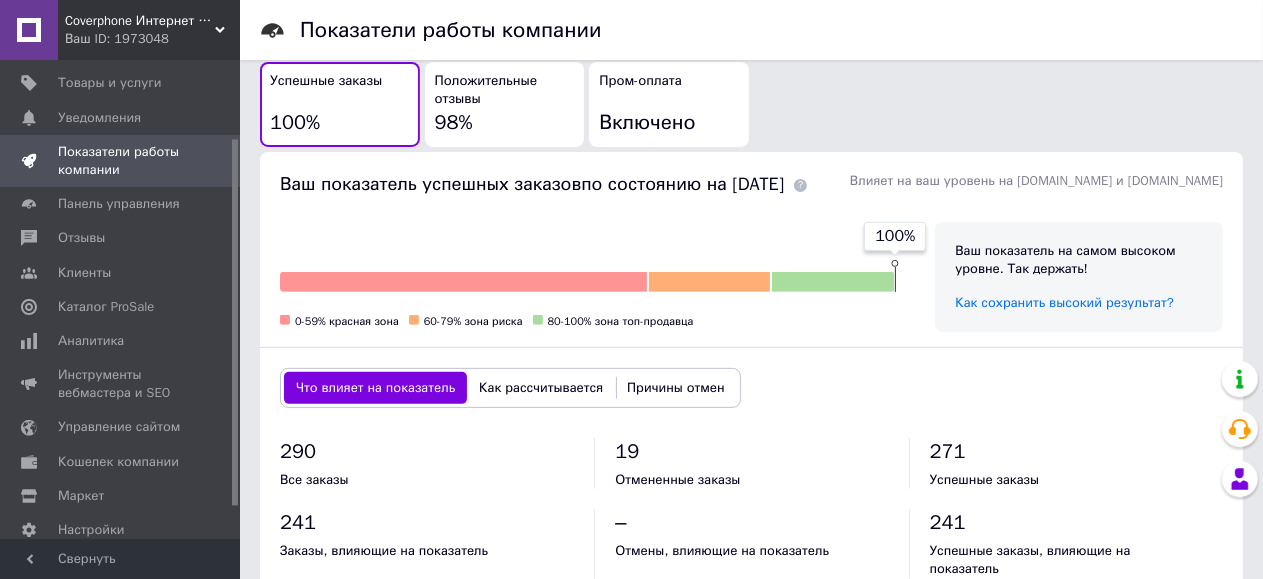 click on "Положительные отзывы" at bounding box center [505, 90] 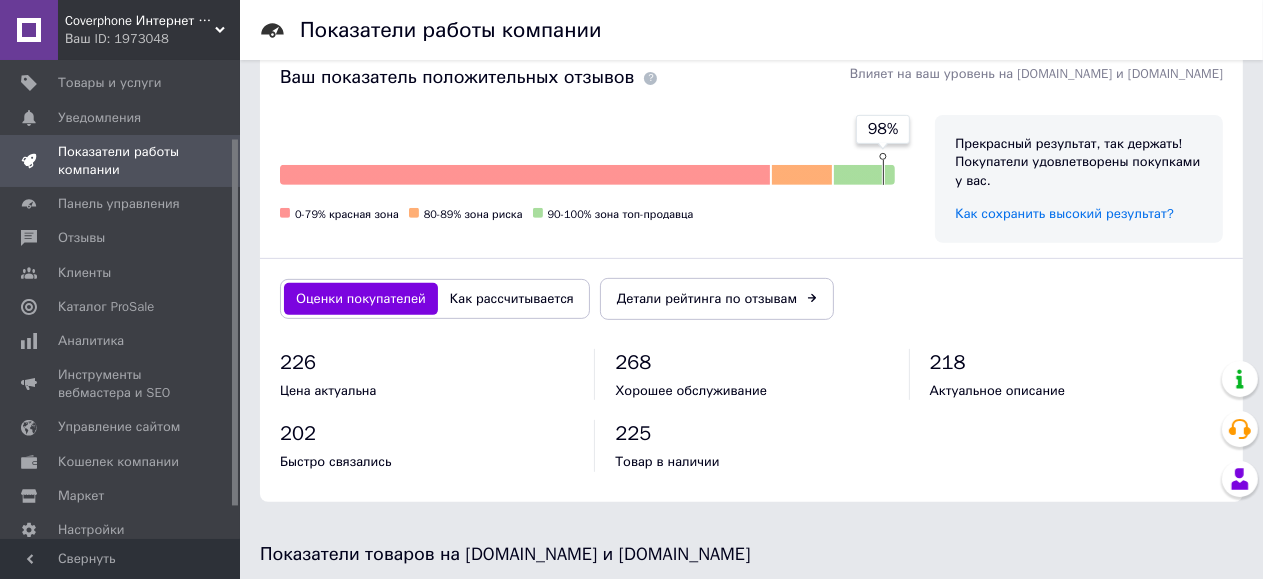scroll, scrollTop: 800, scrollLeft: 0, axis: vertical 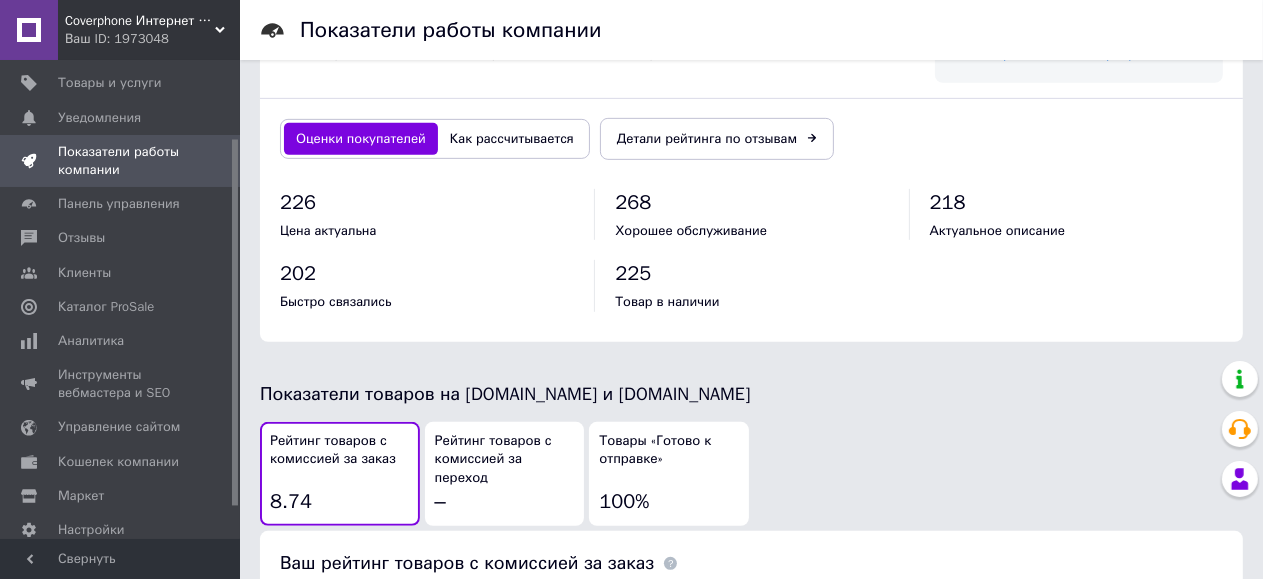 click on "Как рассчитывается" at bounding box center [512, 139] 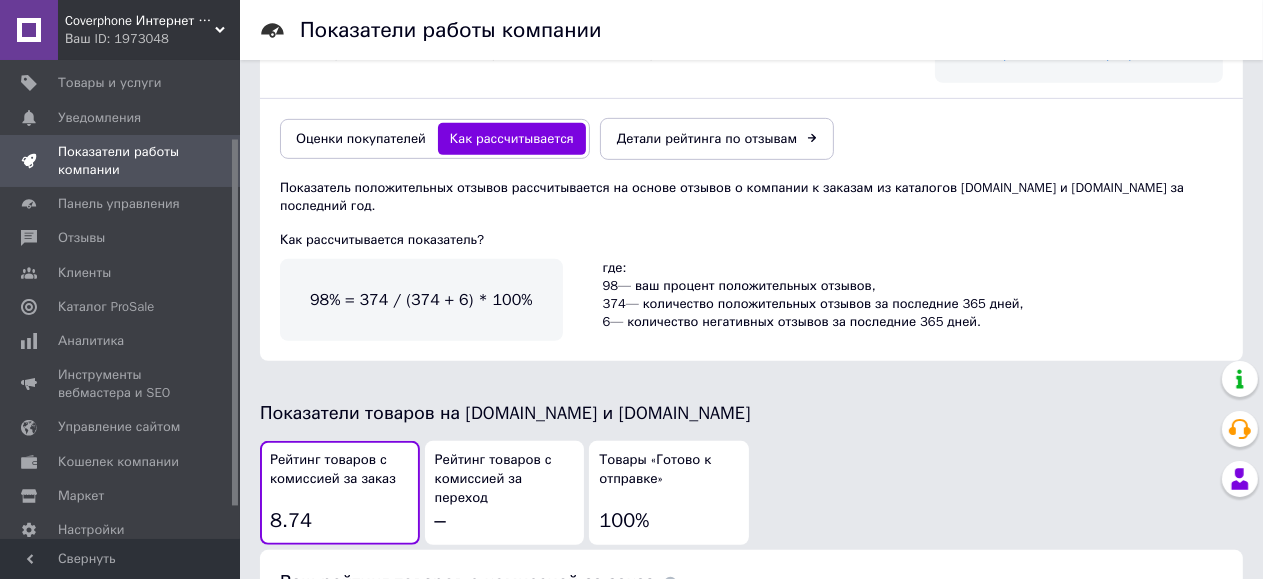 click on "Оценки покупателей" at bounding box center [361, 139] 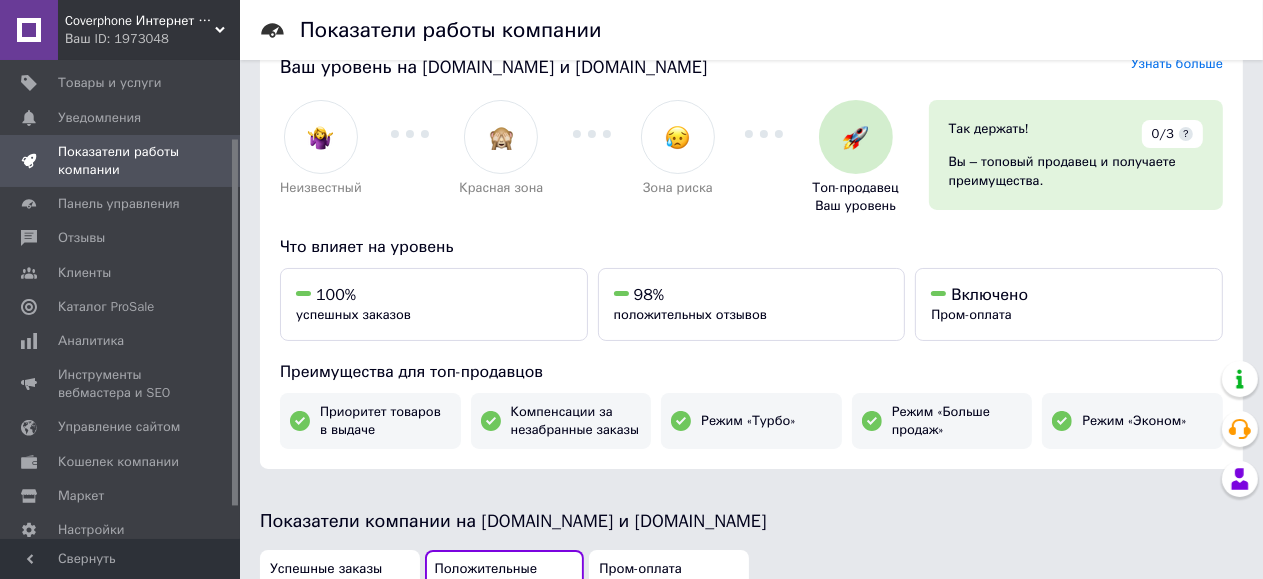 scroll, scrollTop: 0, scrollLeft: 0, axis: both 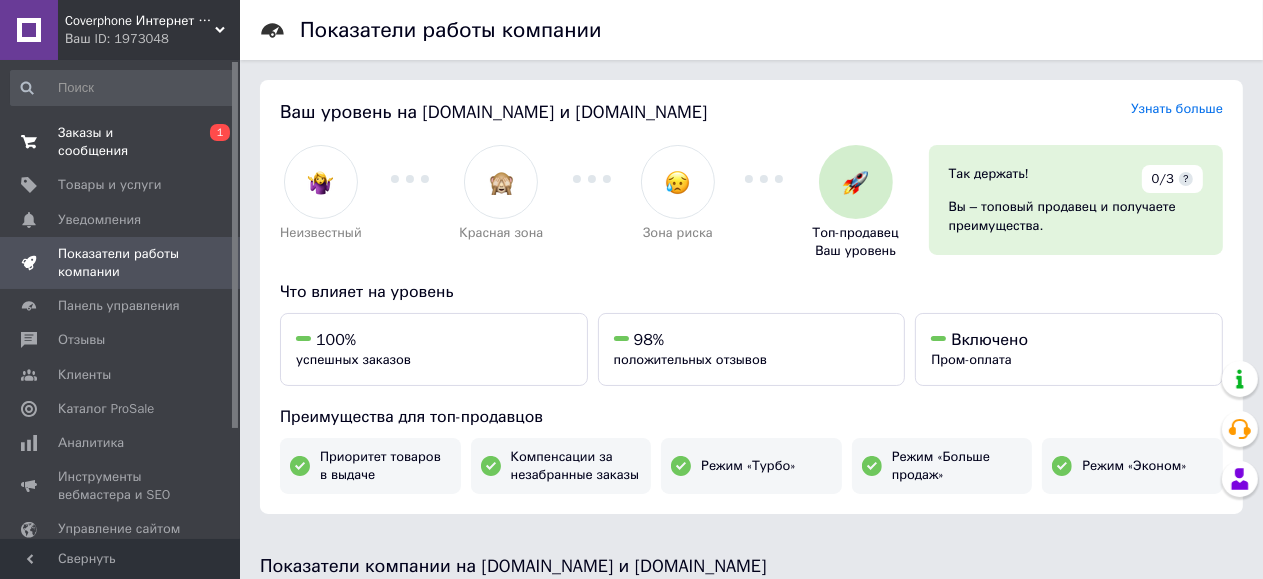 click on "Заказы и сообщения" at bounding box center (121, 142) 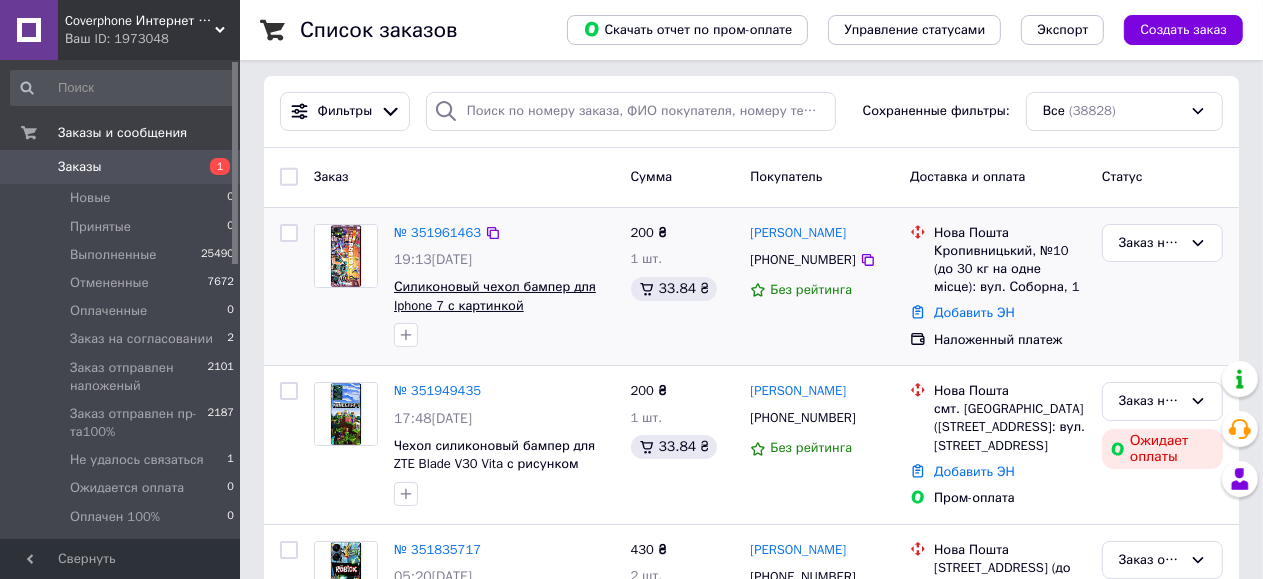 scroll, scrollTop: 0, scrollLeft: 0, axis: both 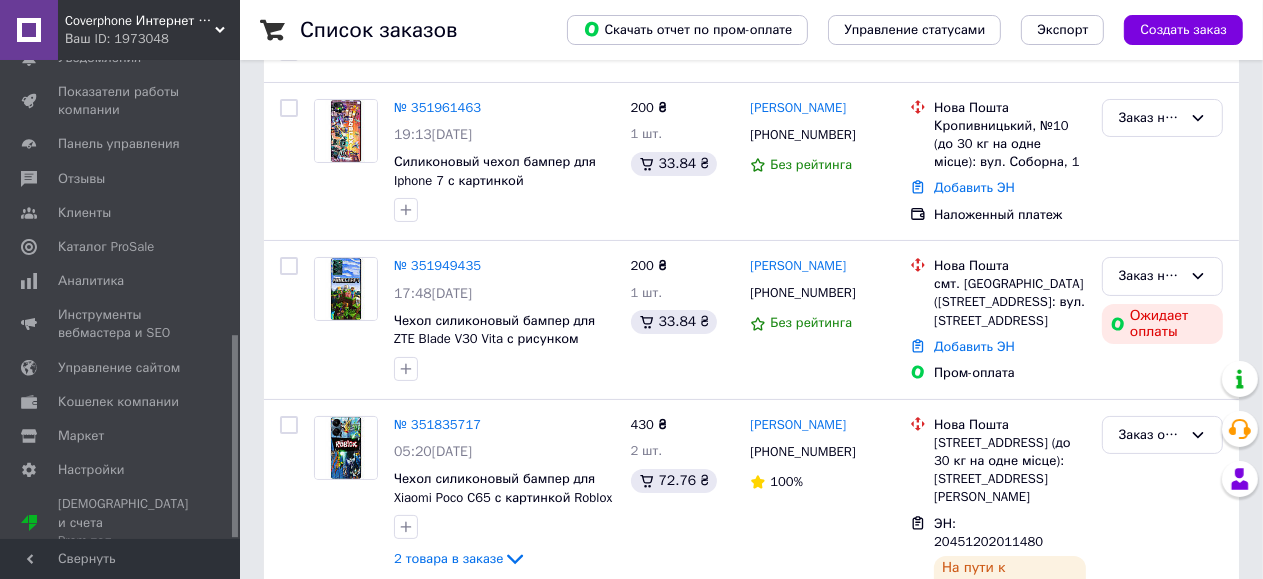 drag, startPoint x: 232, startPoint y: 403, endPoint x: 235, endPoint y: 377, distance: 26.172504 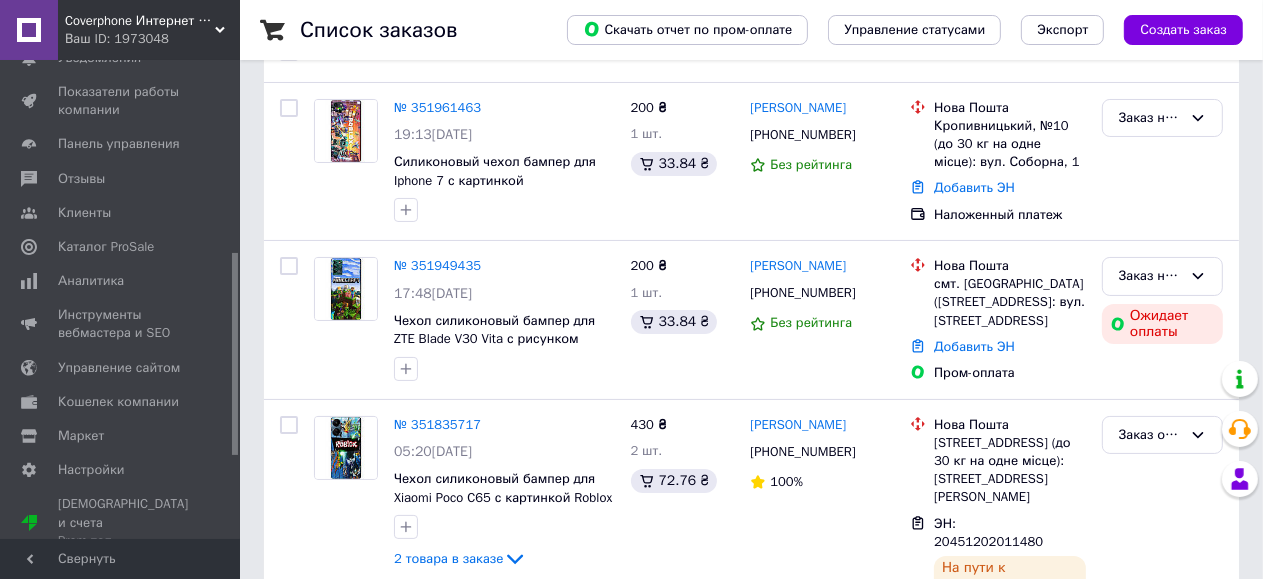 drag, startPoint x: 235, startPoint y: 377, endPoint x: 238, endPoint y: 318, distance: 59.07622 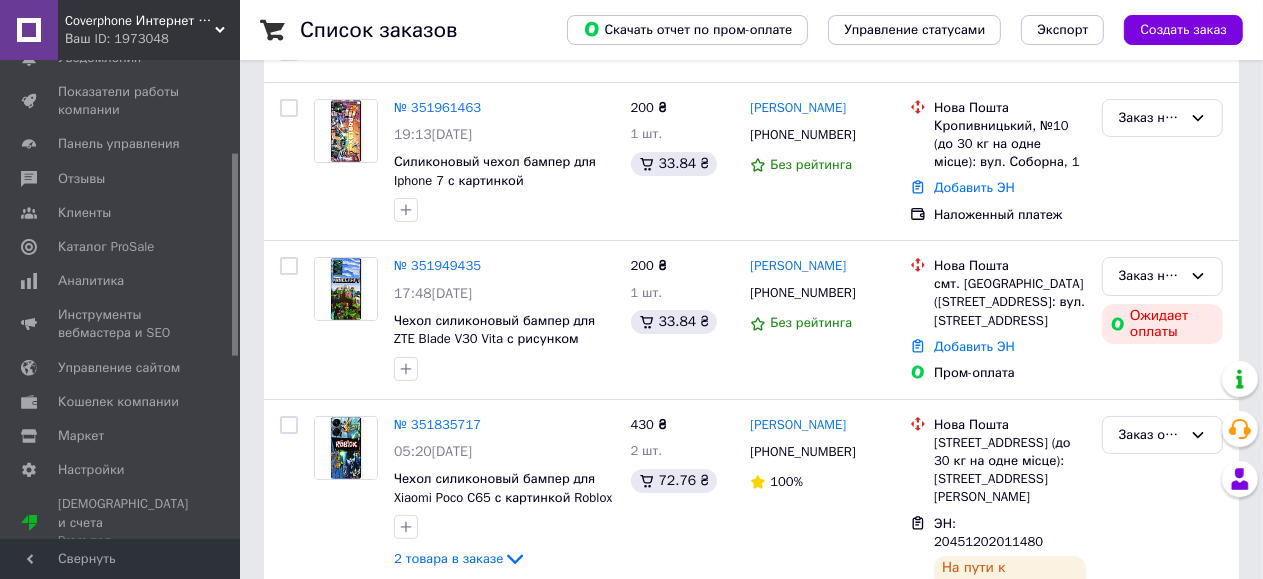 scroll, scrollTop: 219, scrollLeft: 0, axis: vertical 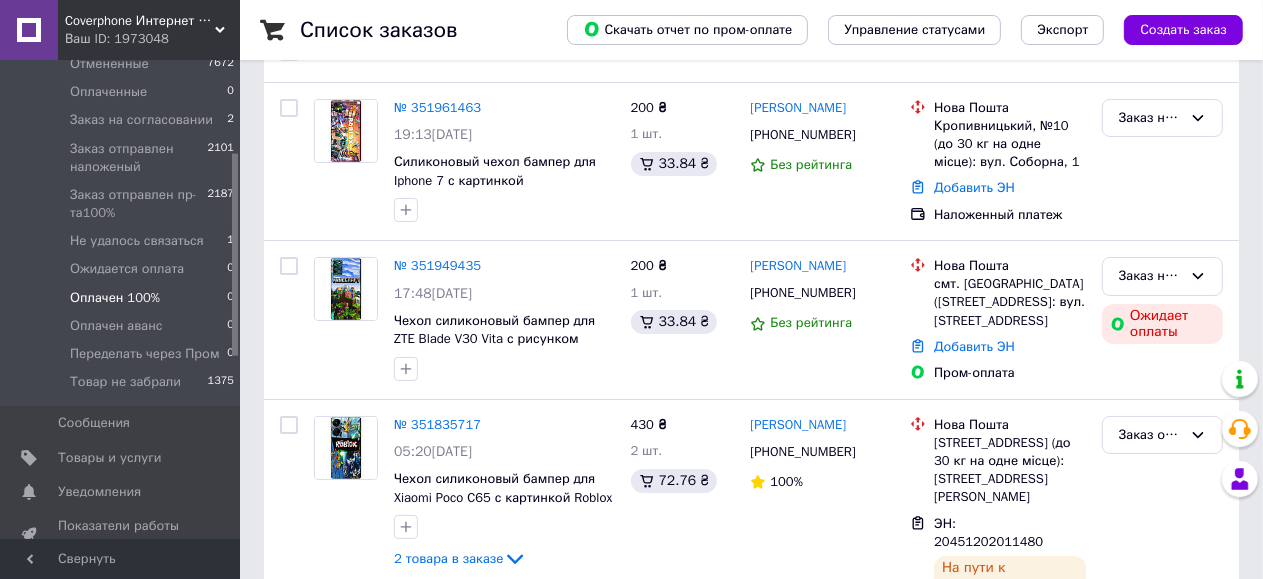 drag, startPoint x: 232, startPoint y: 319, endPoint x: 188, endPoint y: 291, distance: 52.153618 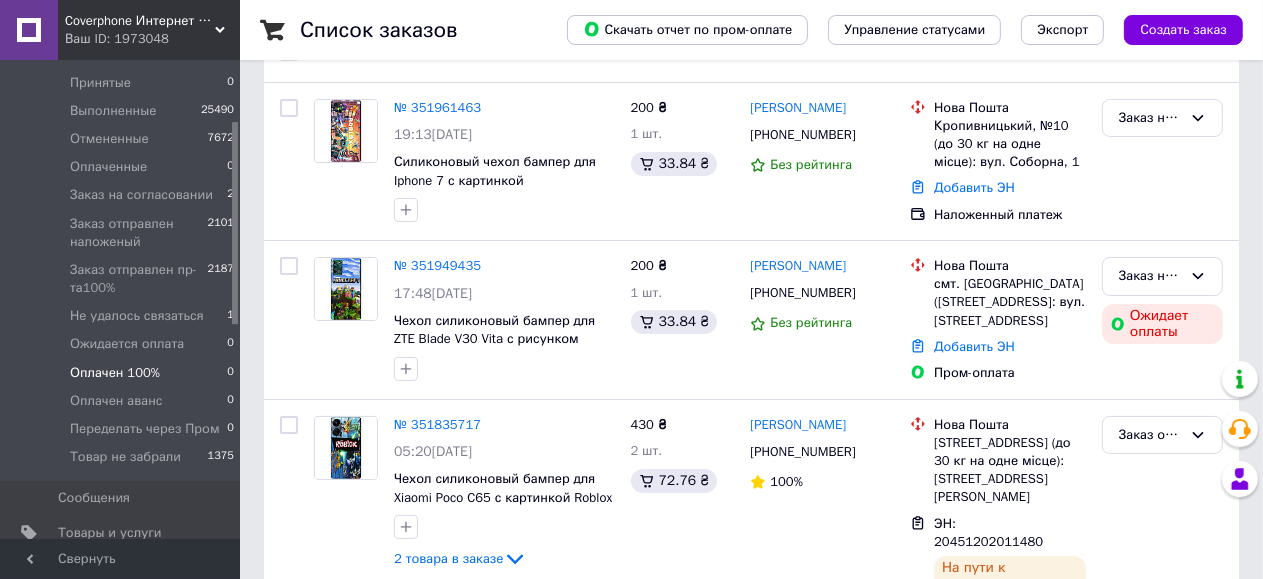 scroll, scrollTop: 85, scrollLeft: 0, axis: vertical 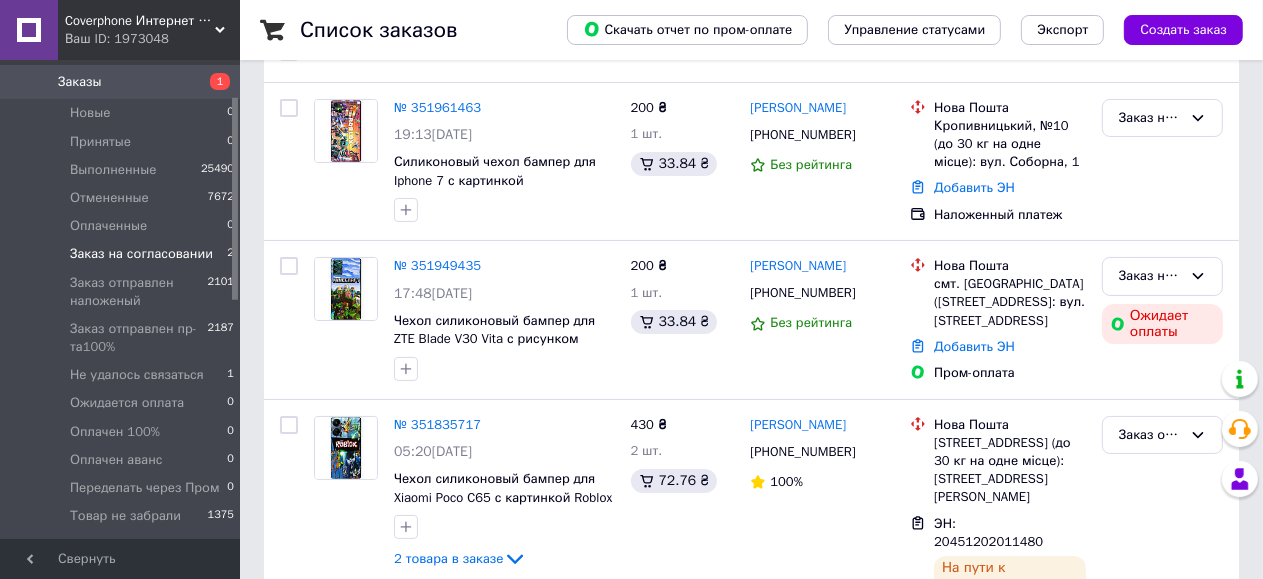 click on "Заказ на согласовании" at bounding box center [141, 254] 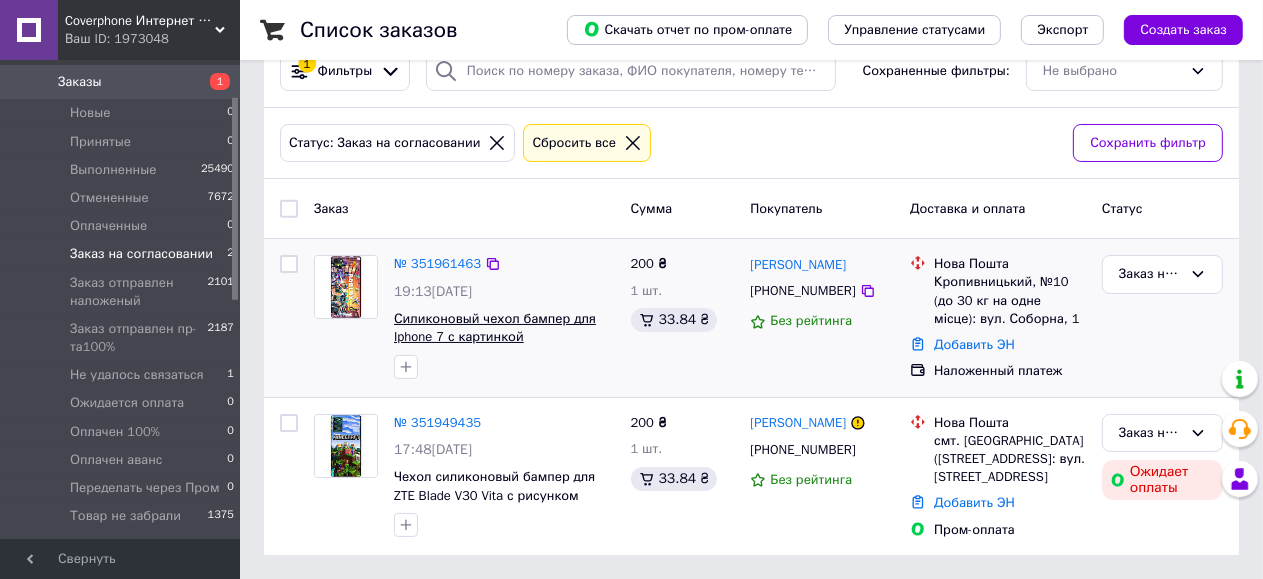 scroll, scrollTop: 0, scrollLeft: 0, axis: both 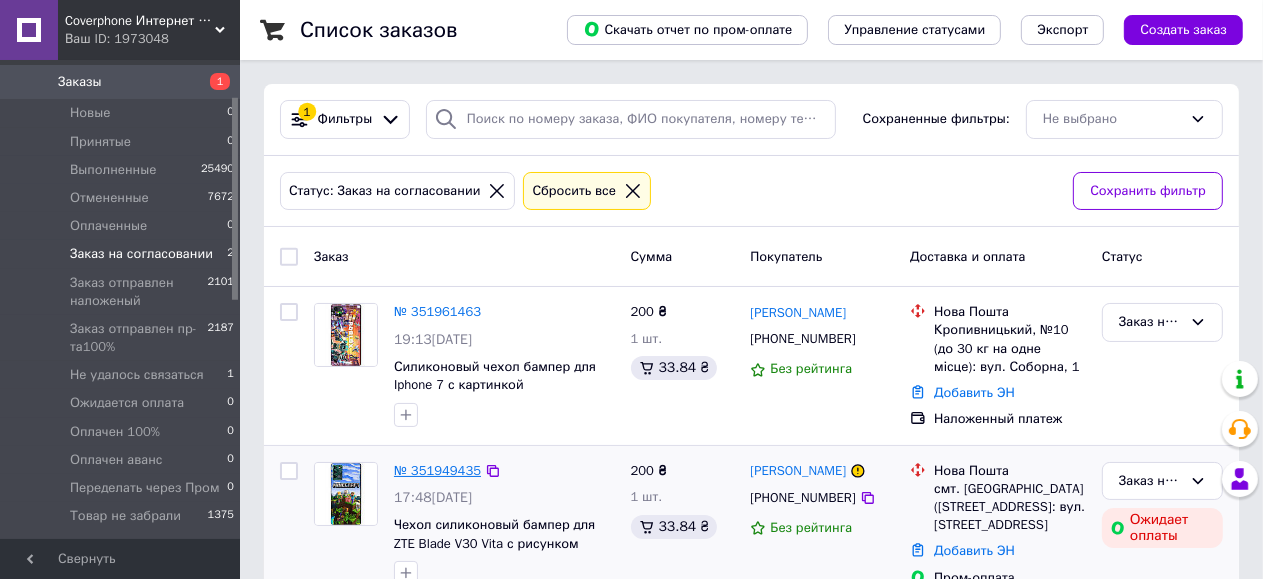 click on "№ 351949435" at bounding box center (437, 470) 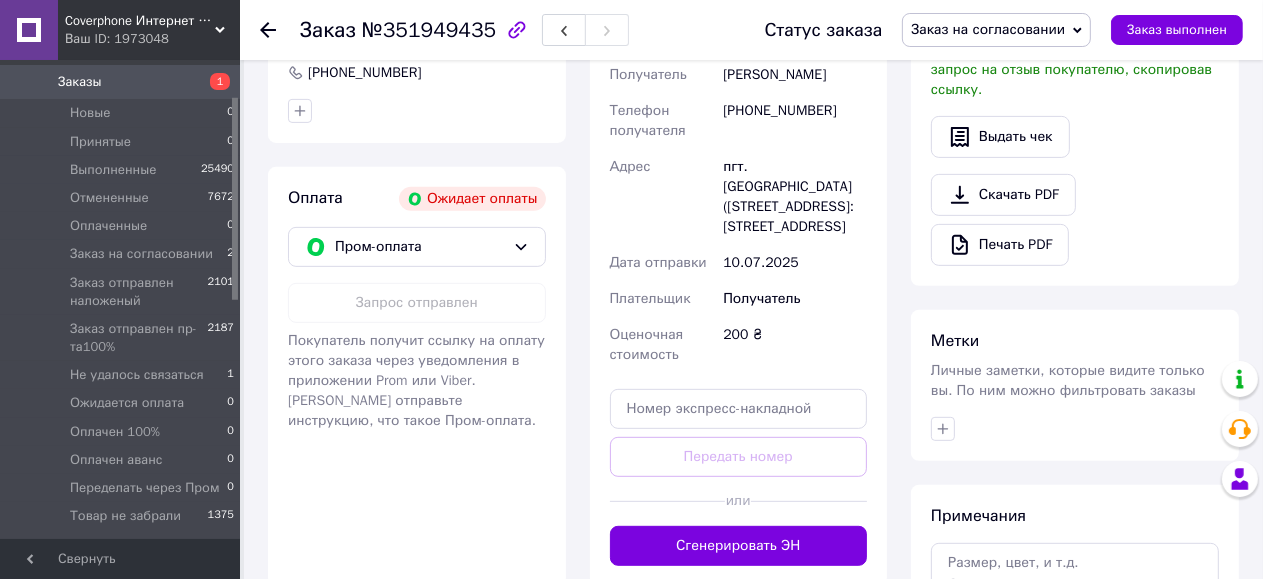 scroll, scrollTop: 540, scrollLeft: 0, axis: vertical 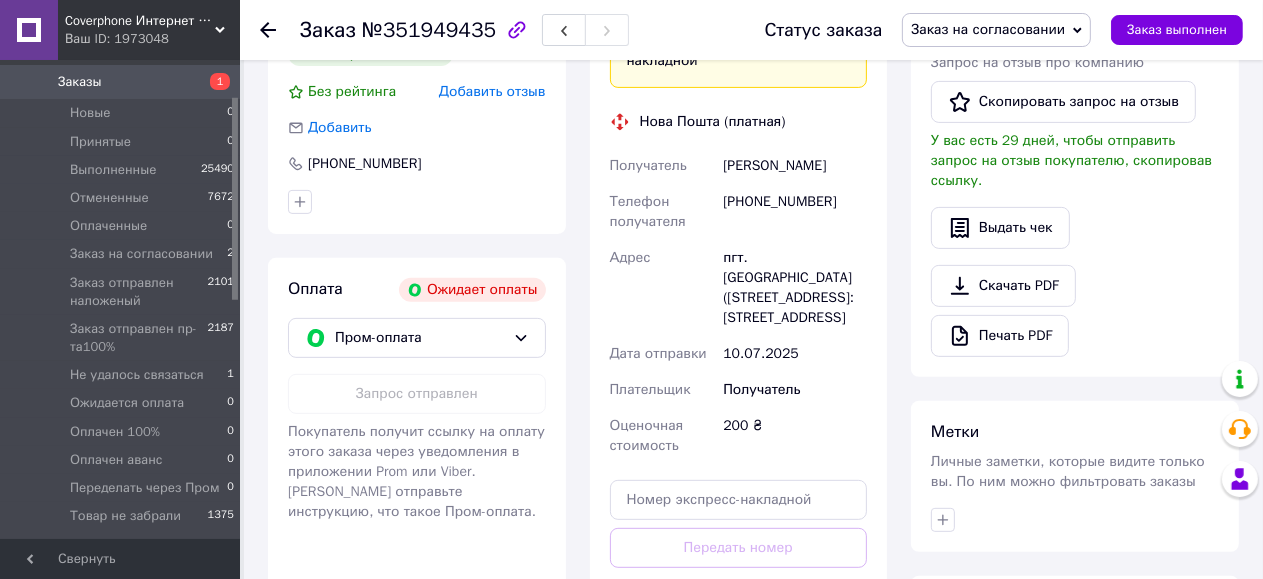 click on "Заказ на согласовании" at bounding box center (988, 29) 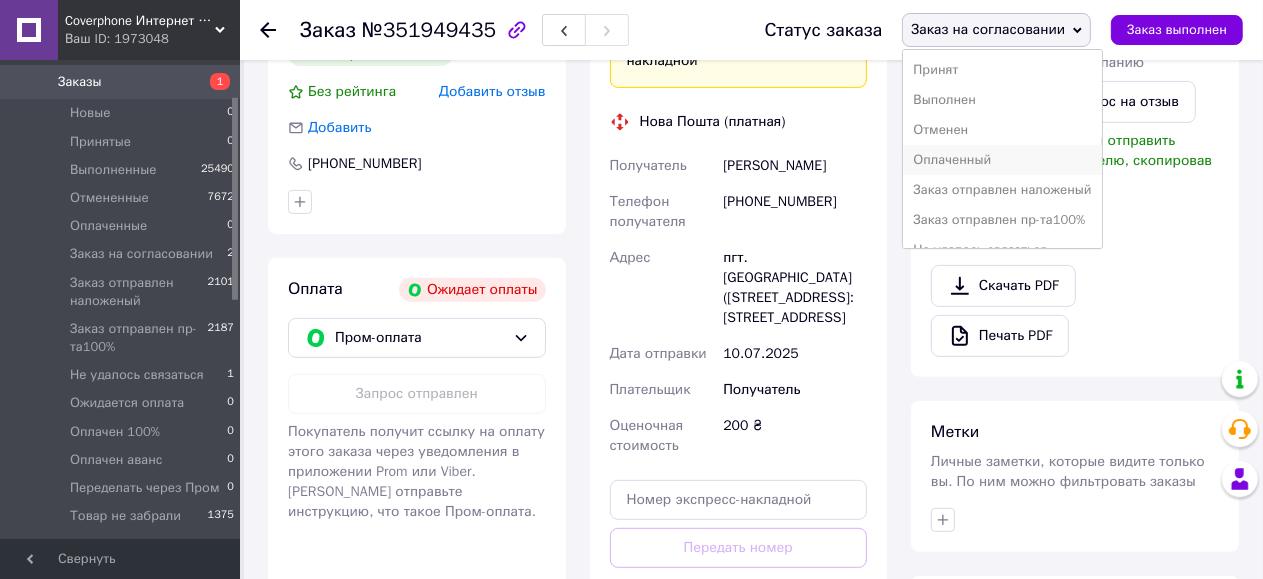 scroll, scrollTop: 133, scrollLeft: 0, axis: vertical 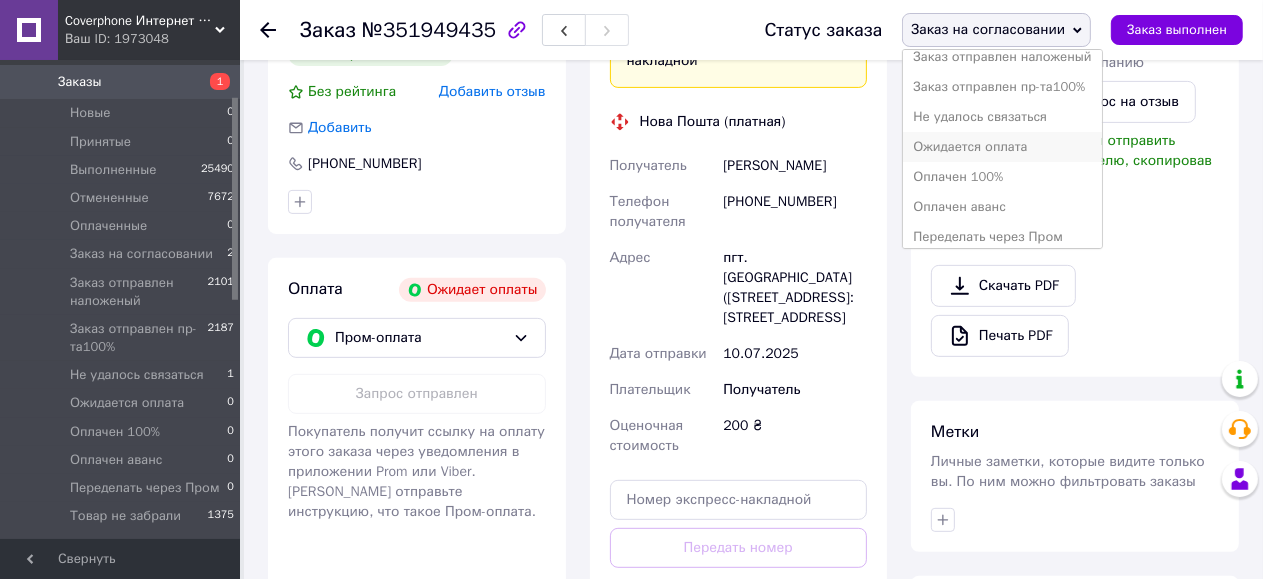 click on "Ожидается оплата" at bounding box center (1002, 147) 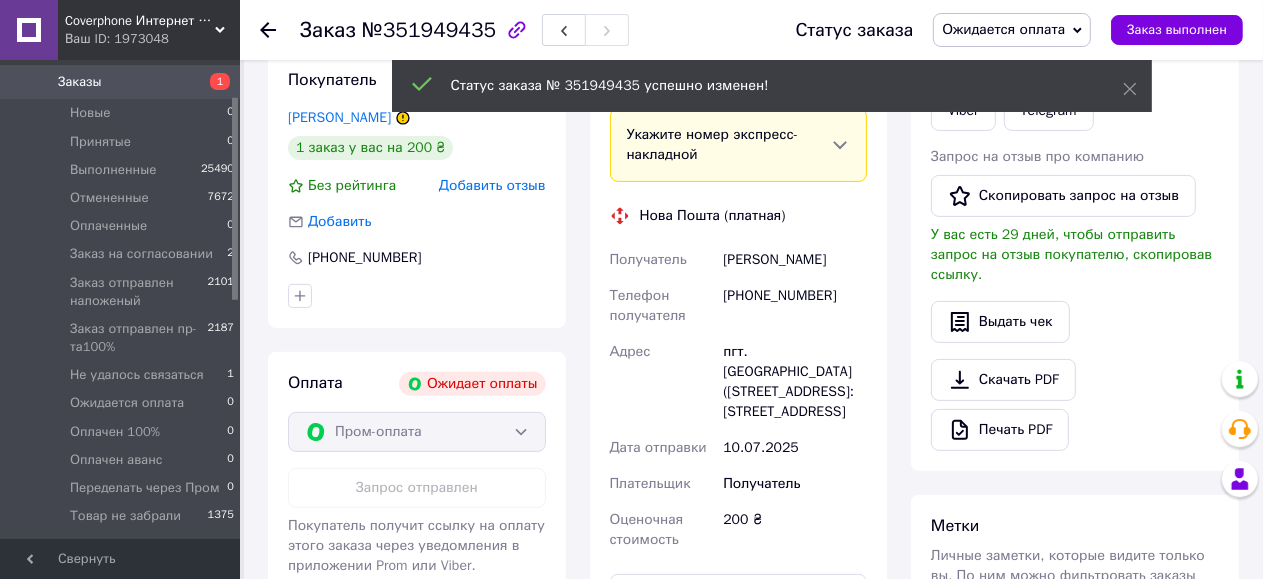scroll, scrollTop: 407, scrollLeft: 0, axis: vertical 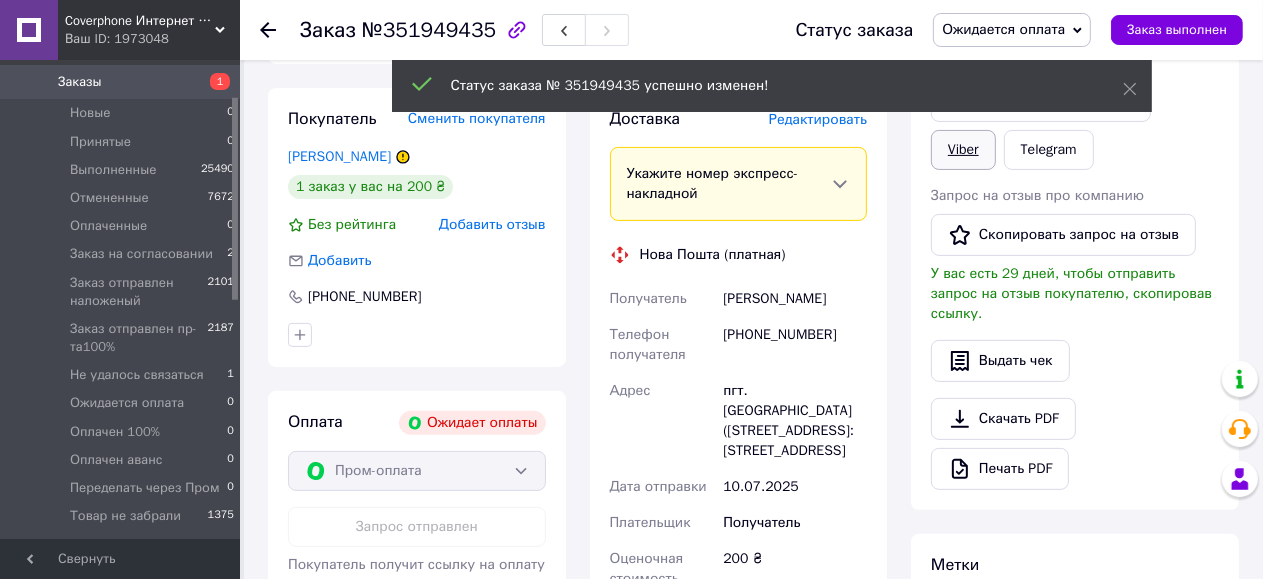 click on "Viber" at bounding box center (963, 150) 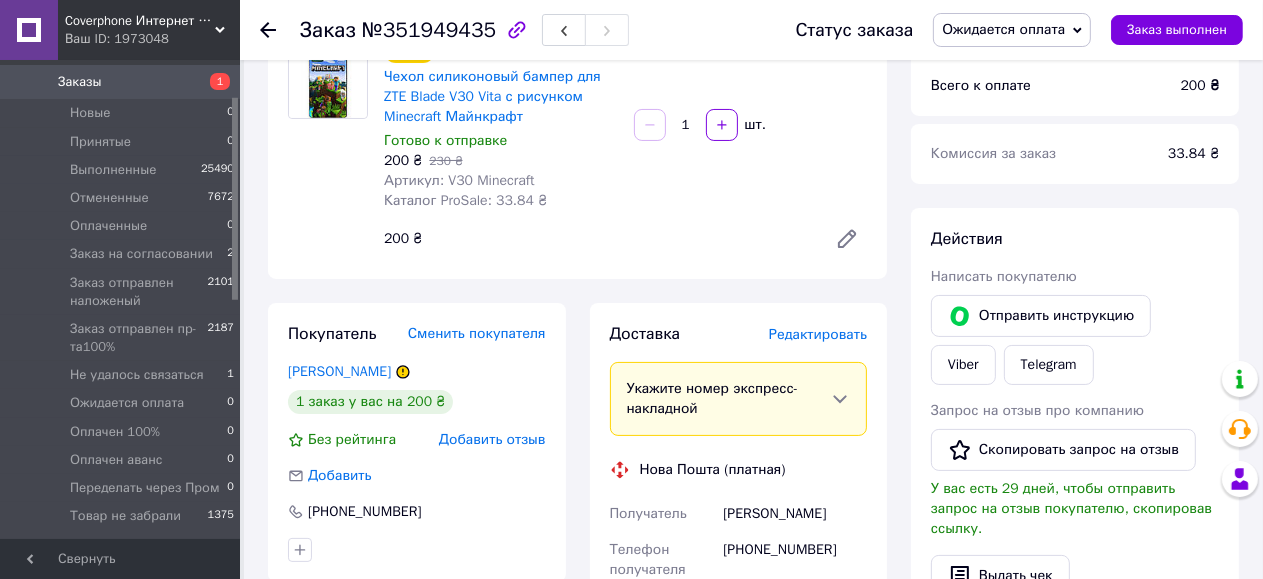 scroll, scrollTop: 140, scrollLeft: 0, axis: vertical 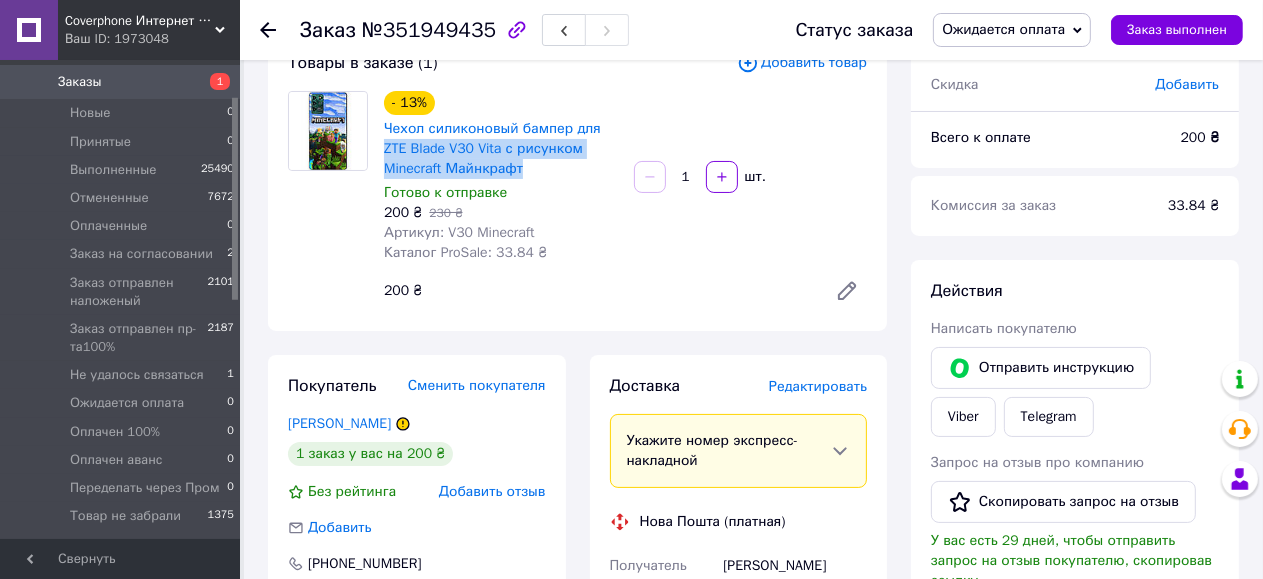 drag, startPoint x: 536, startPoint y: 173, endPoint x: 380, endPoint y: 152, distance: 157.40712 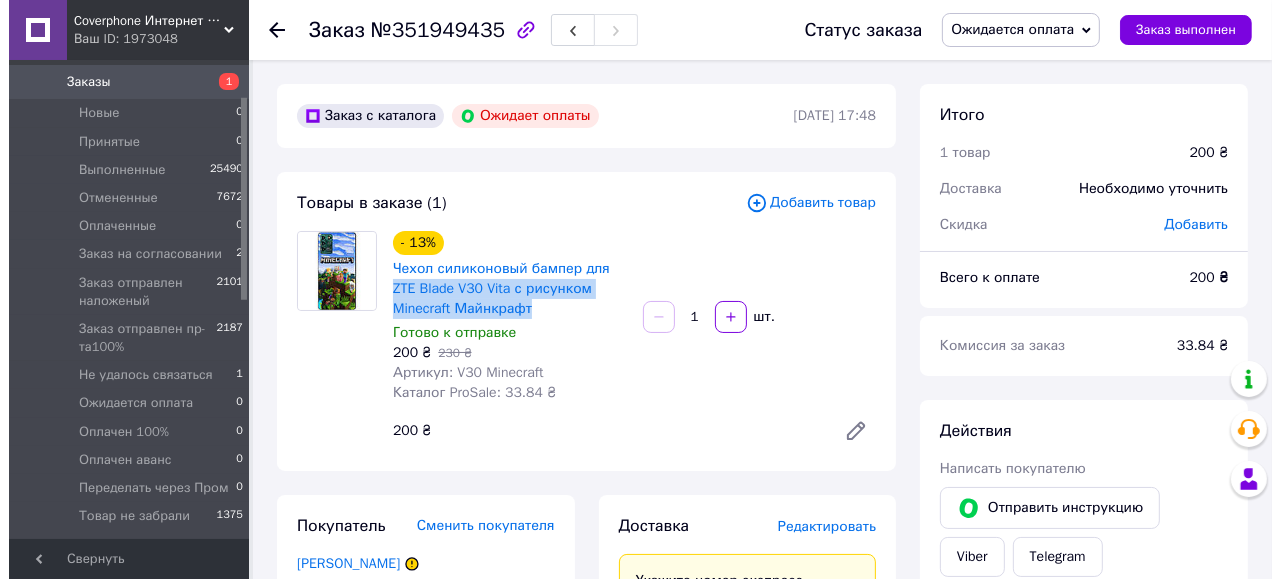 scroll, scrollTop: 0, scrollLeft: 0, axis: both 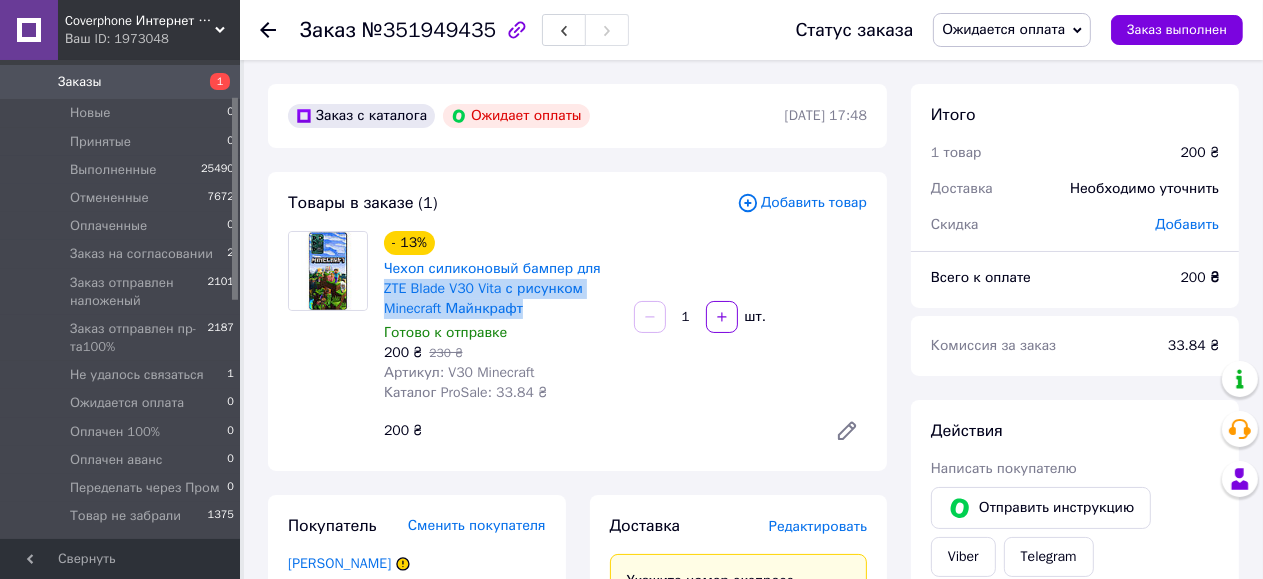 click on "Ожидается оплата" at bounding box center [1003, 29] 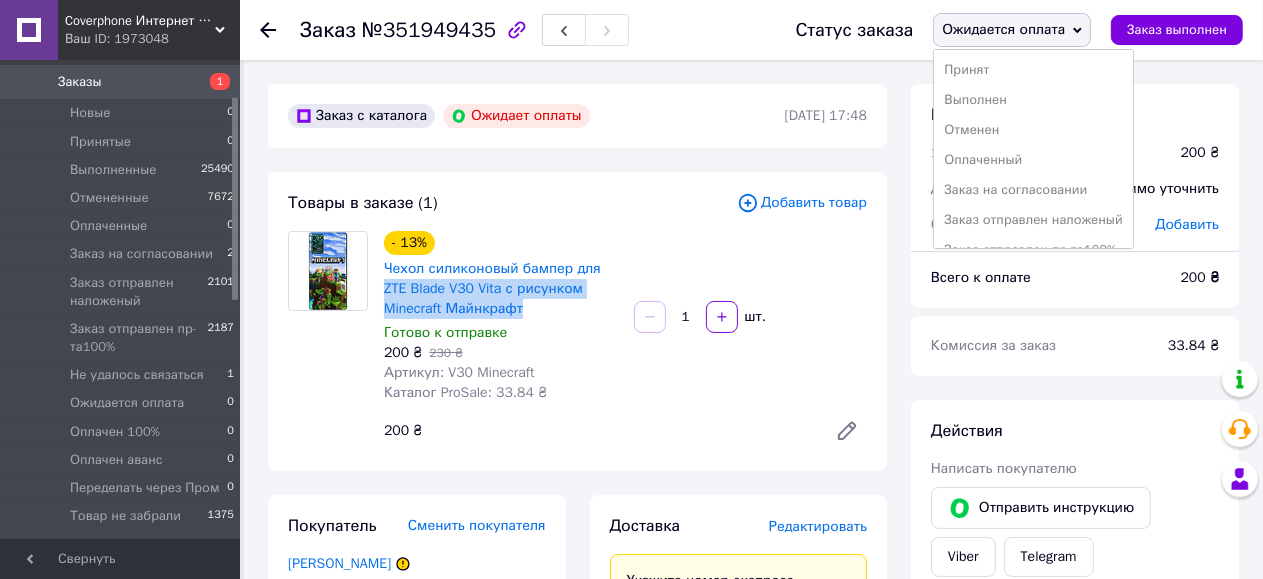 click on "Ожидается оплата" at bounding box center [1003, 29] 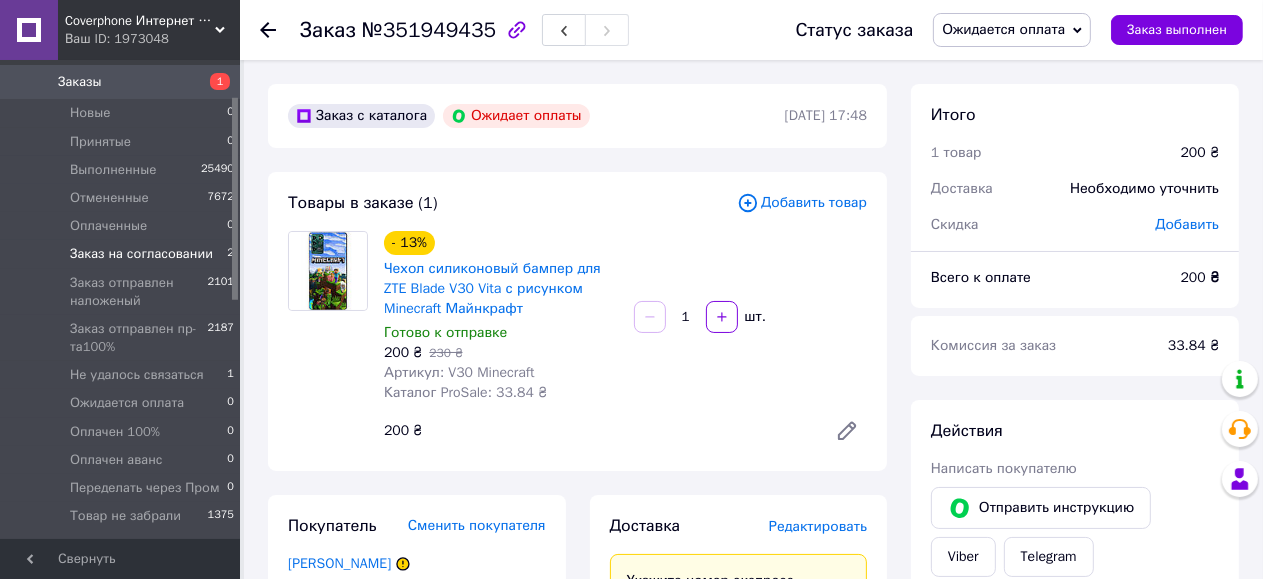 click on "Заказ на согласовании" at bounding box center (141, 254) 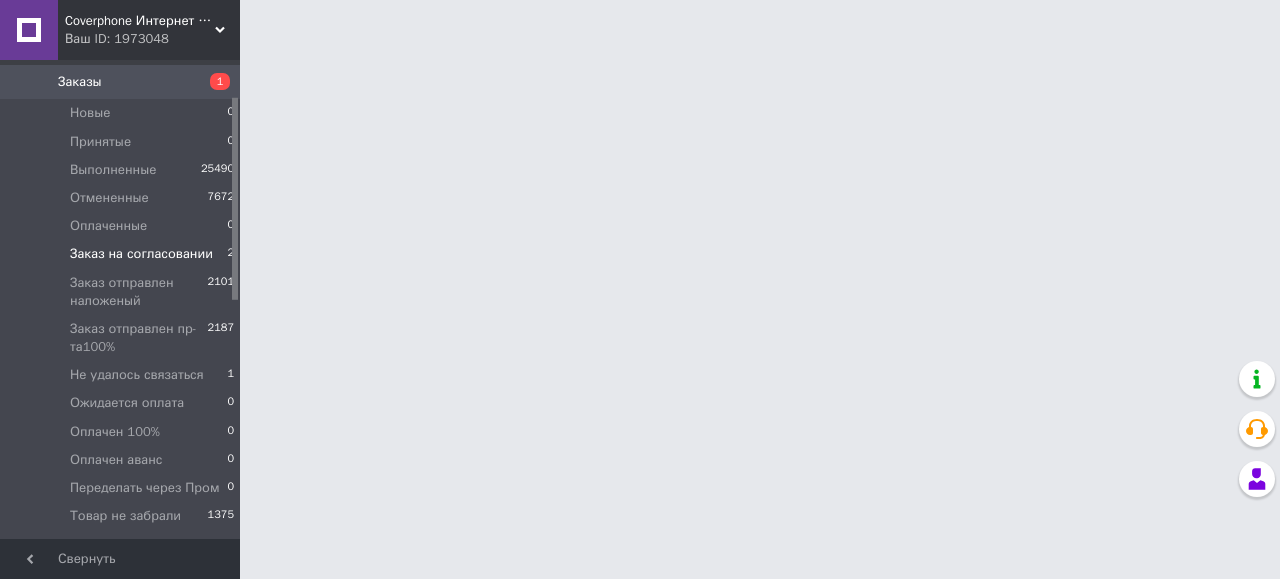 click on "Заказ на согласовании" at bounding box center [141, 254] 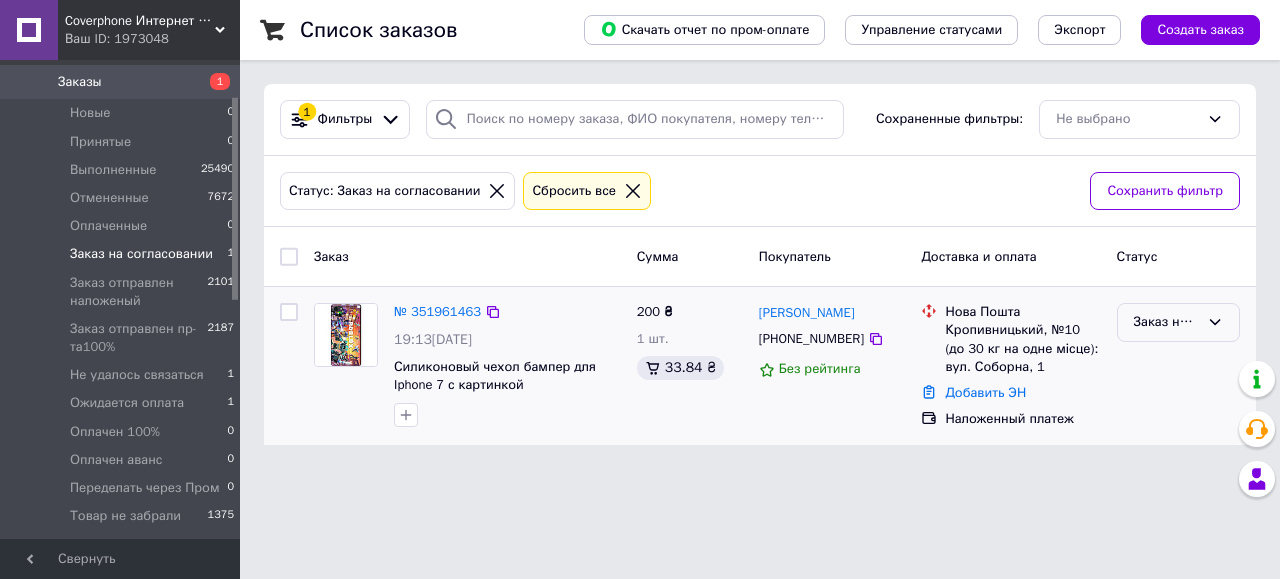 click on "Заказ на согласовании" at bounding box center (1166, 322) 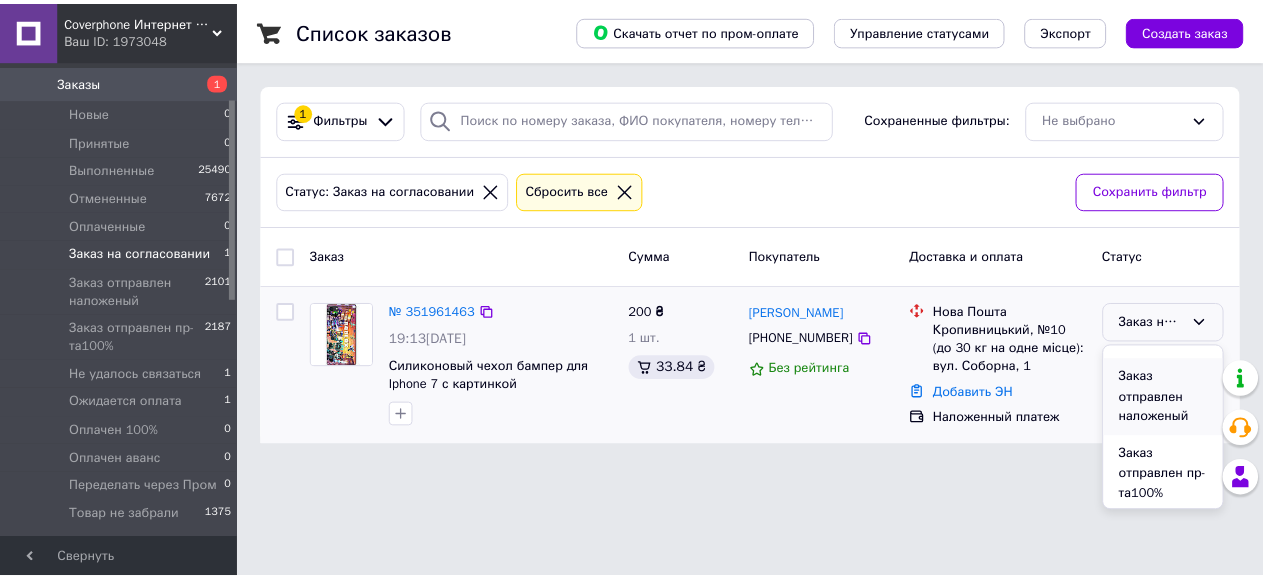 scroll, scrollTop: 266, scrollLeft: 0, axis: vertical 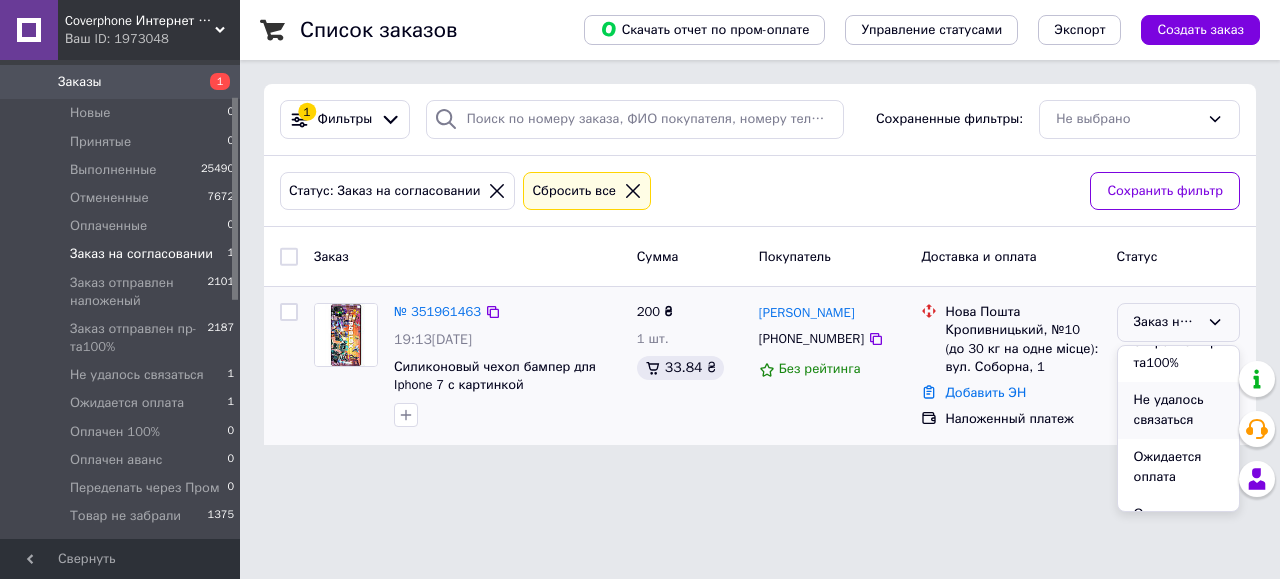 click on "Не удалось связаться" at bounding box center (1178, 410) 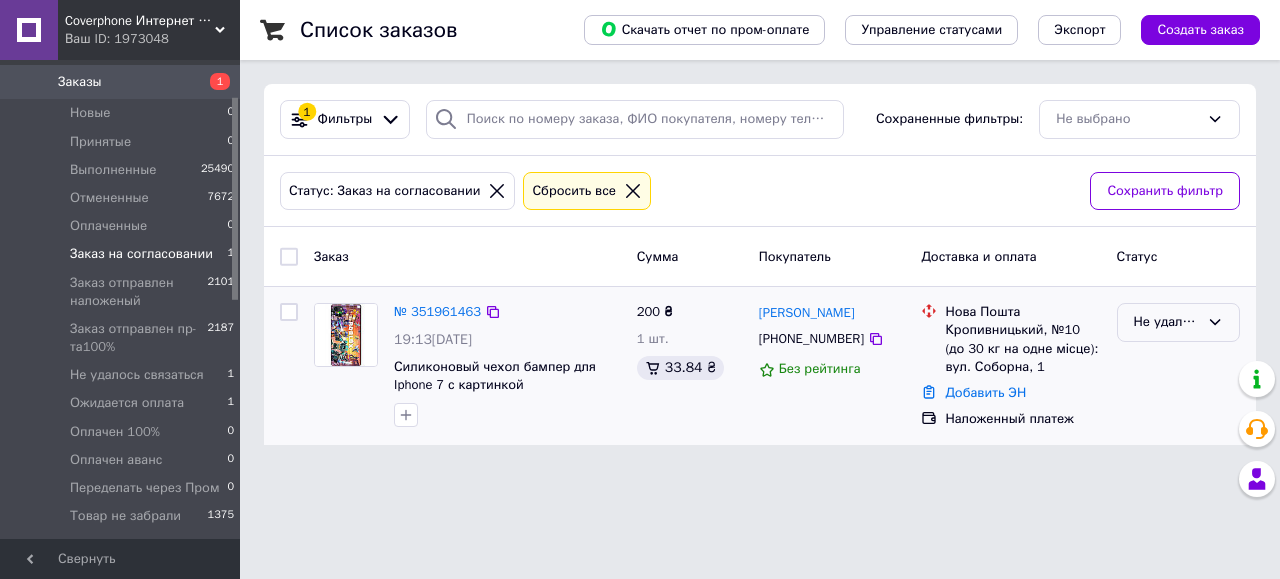 click on "Не удалось связаться" at bounding box center [1166, 322] 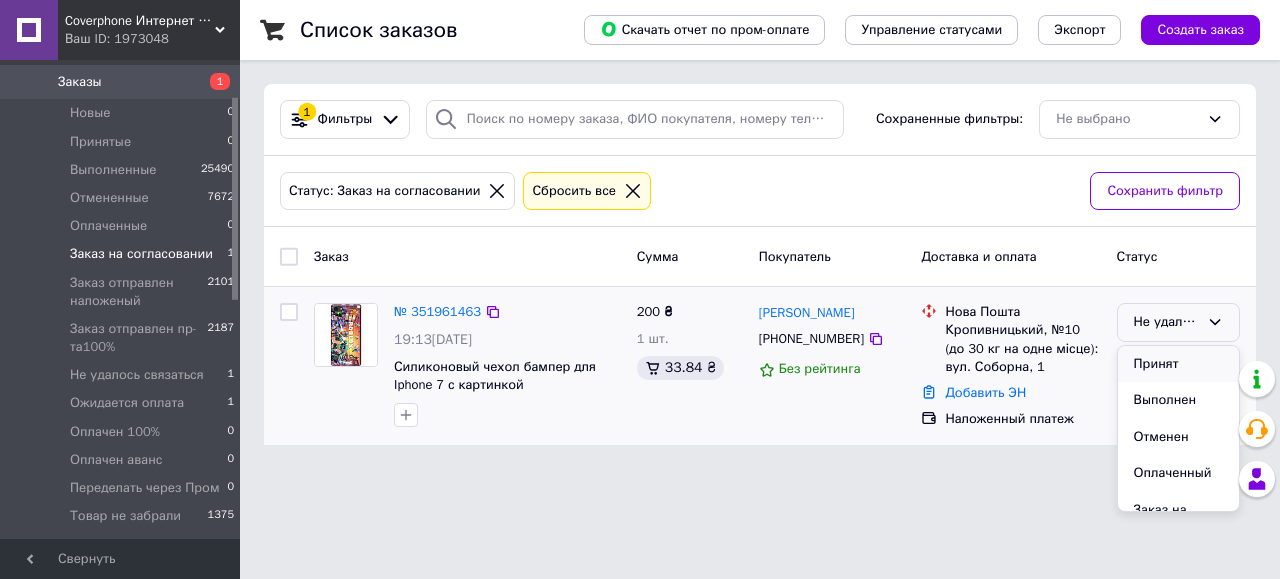 click on "Принят" at bounding box center [1178, 364] 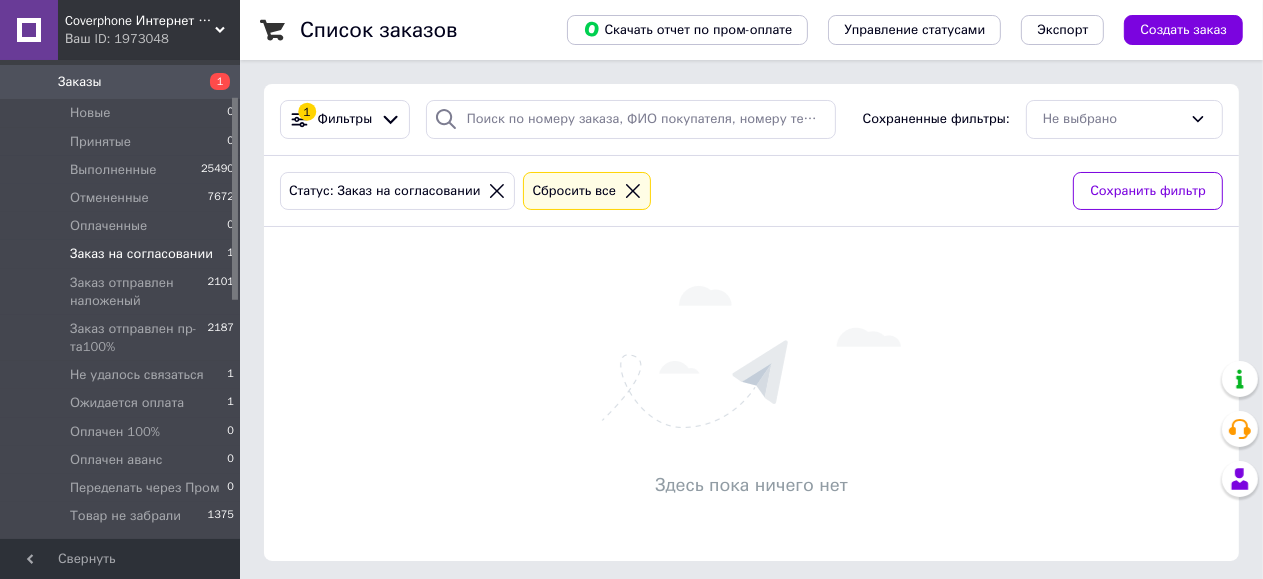 click 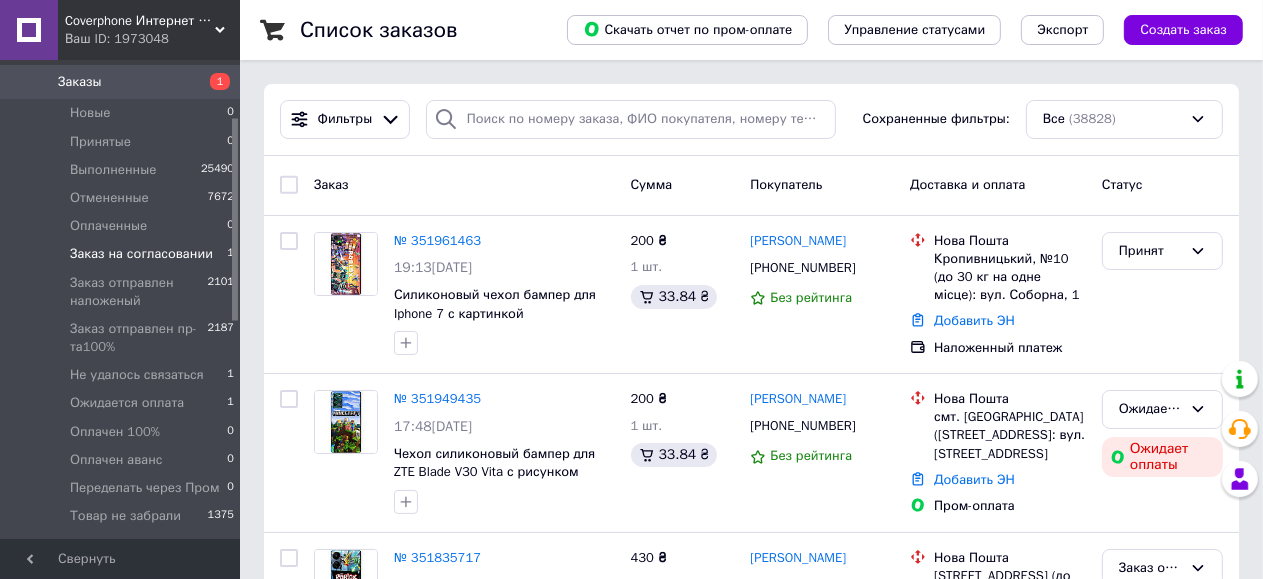 drag, startPoint x: 235, startPoint y: 233, endPoint x: 236, endPoint y: 254, distance: 21.023796 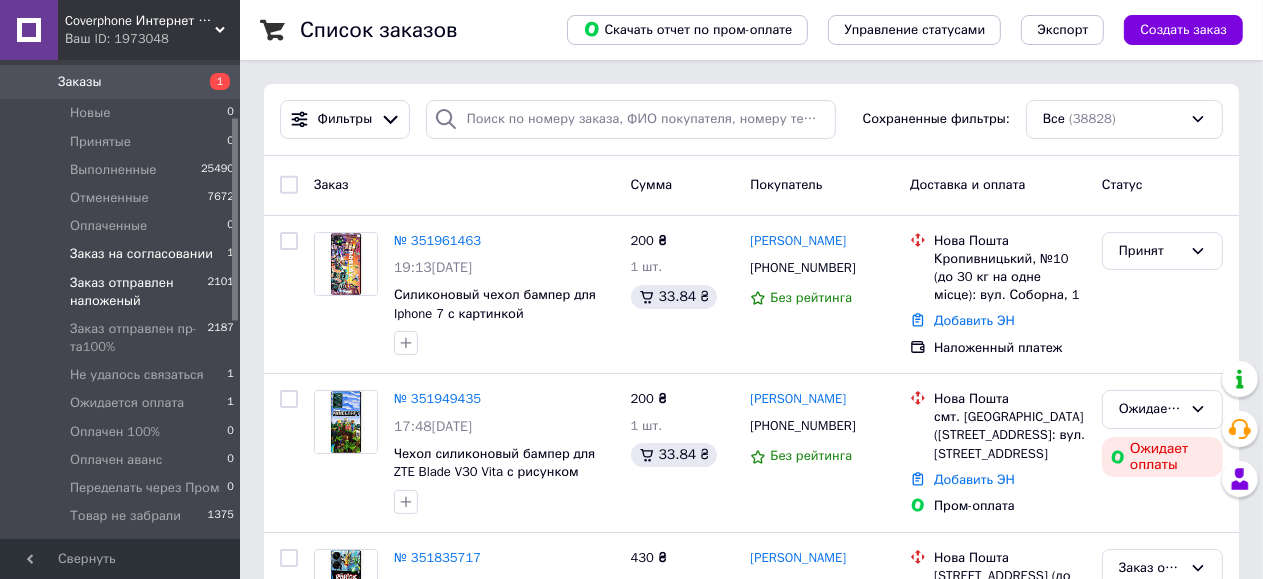 scroll, scrollTop: 135, scrollLeft: 0, axis: vertical 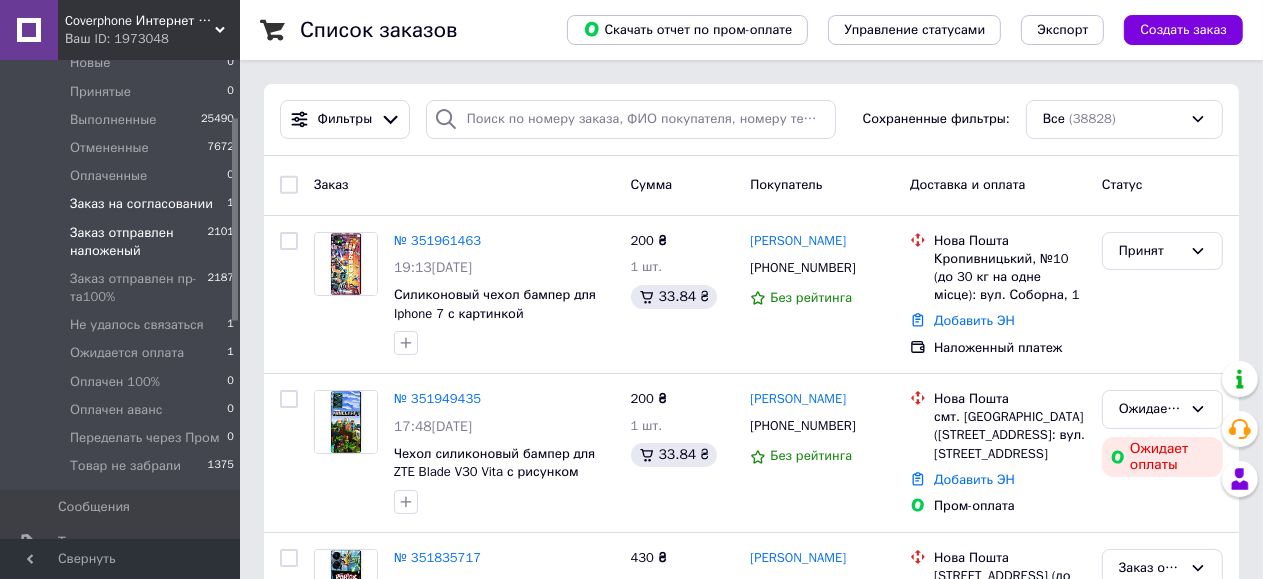 click on "Заказ отправлен наложеный" at bounding box center (139, 242) 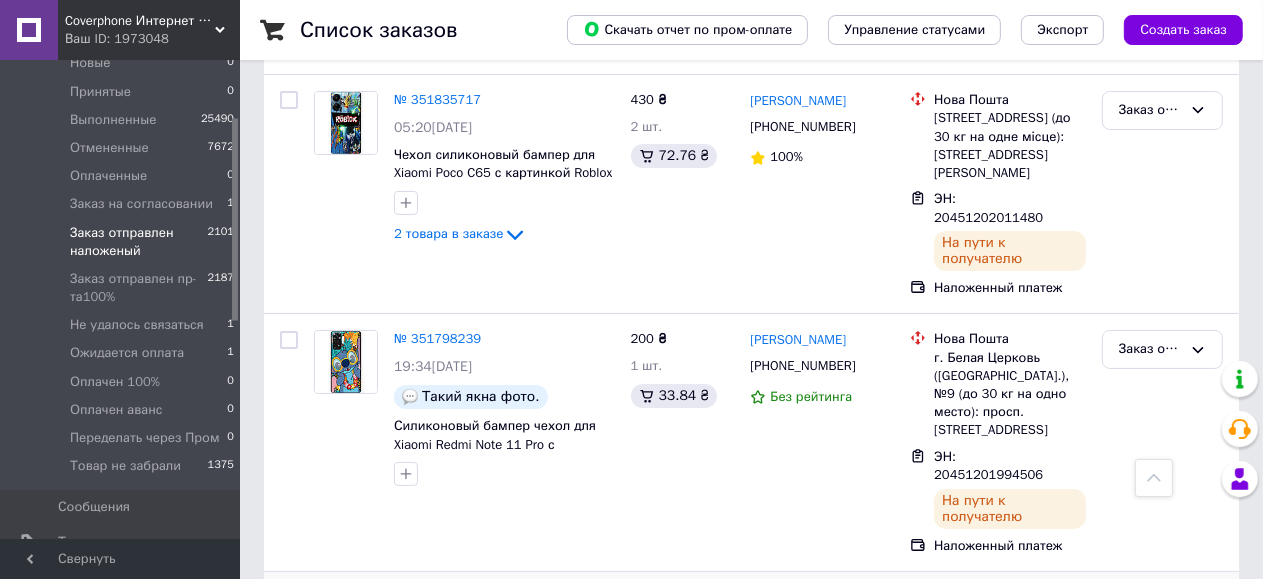 scroll, scrollTop: 0, scrollLeft: 0, axis: both 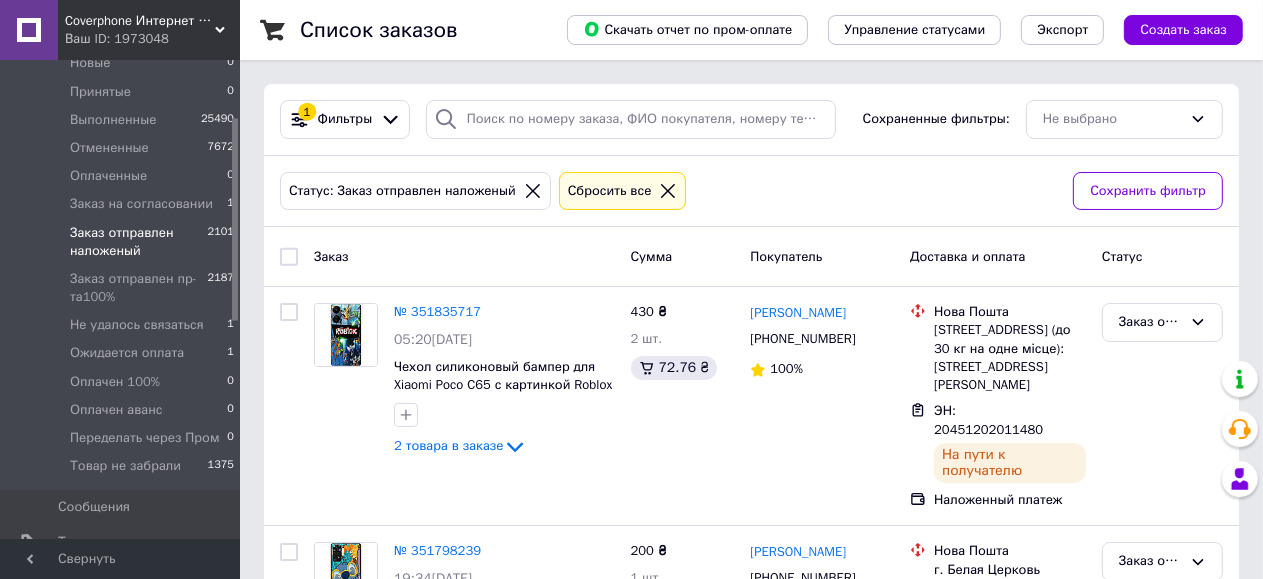 click 